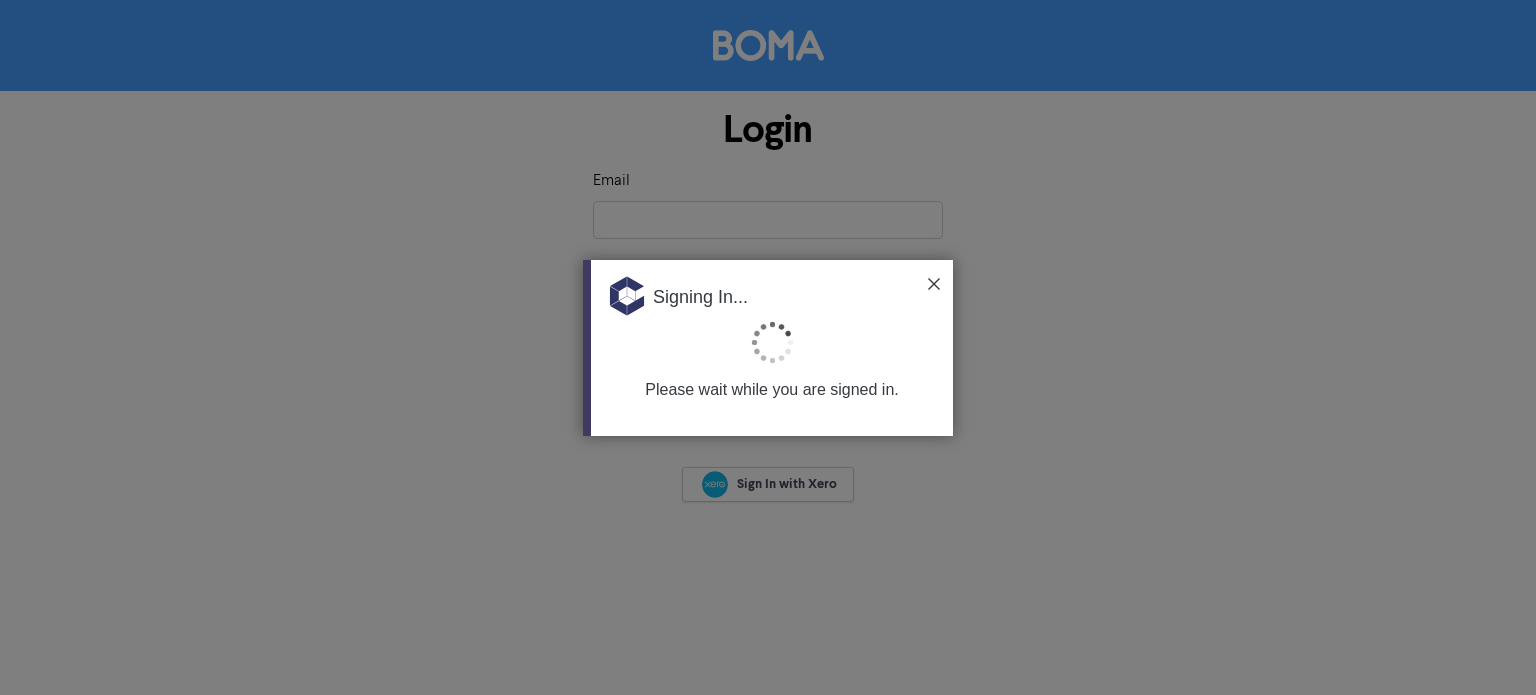 scroll, scrollTop: 0, scrollLeft: 0, axis: both 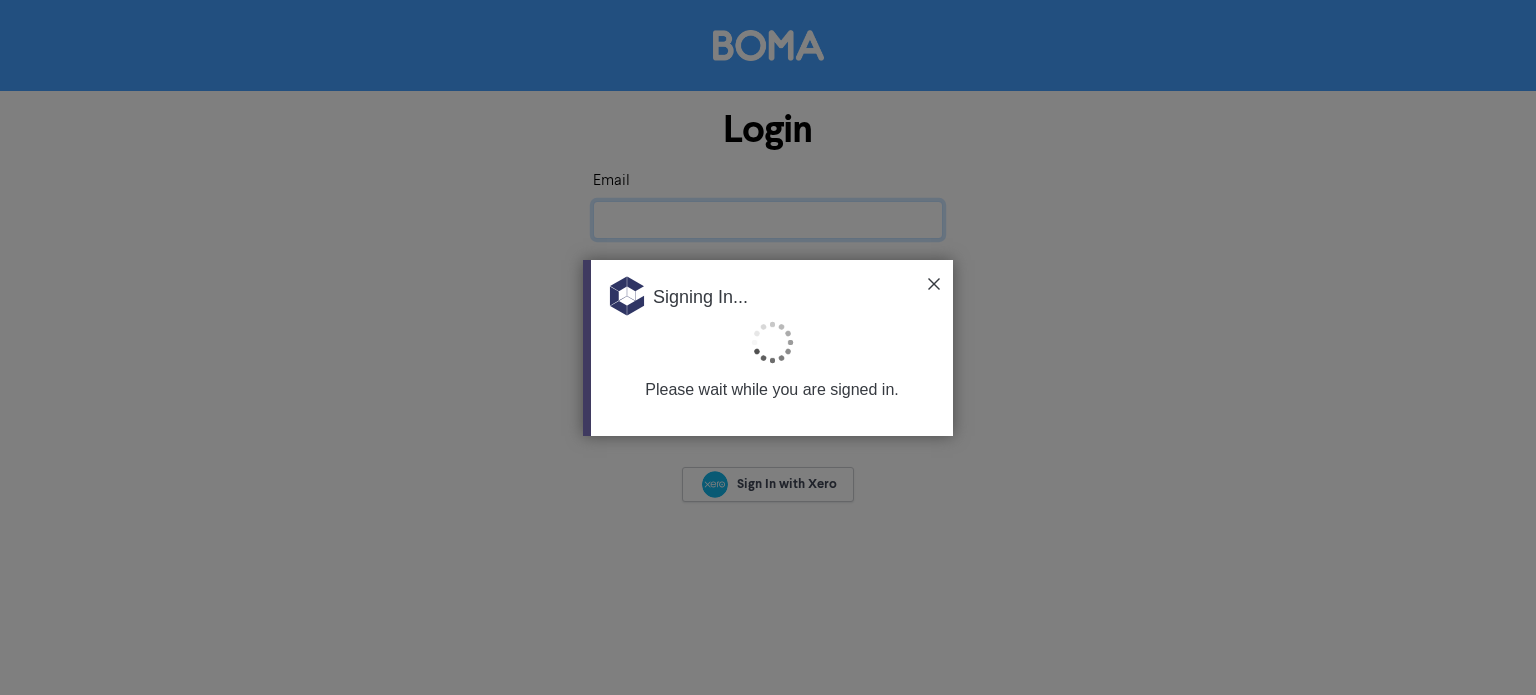 type on "[EMAIL_ADDRESS][DOMAIN_NAME]" 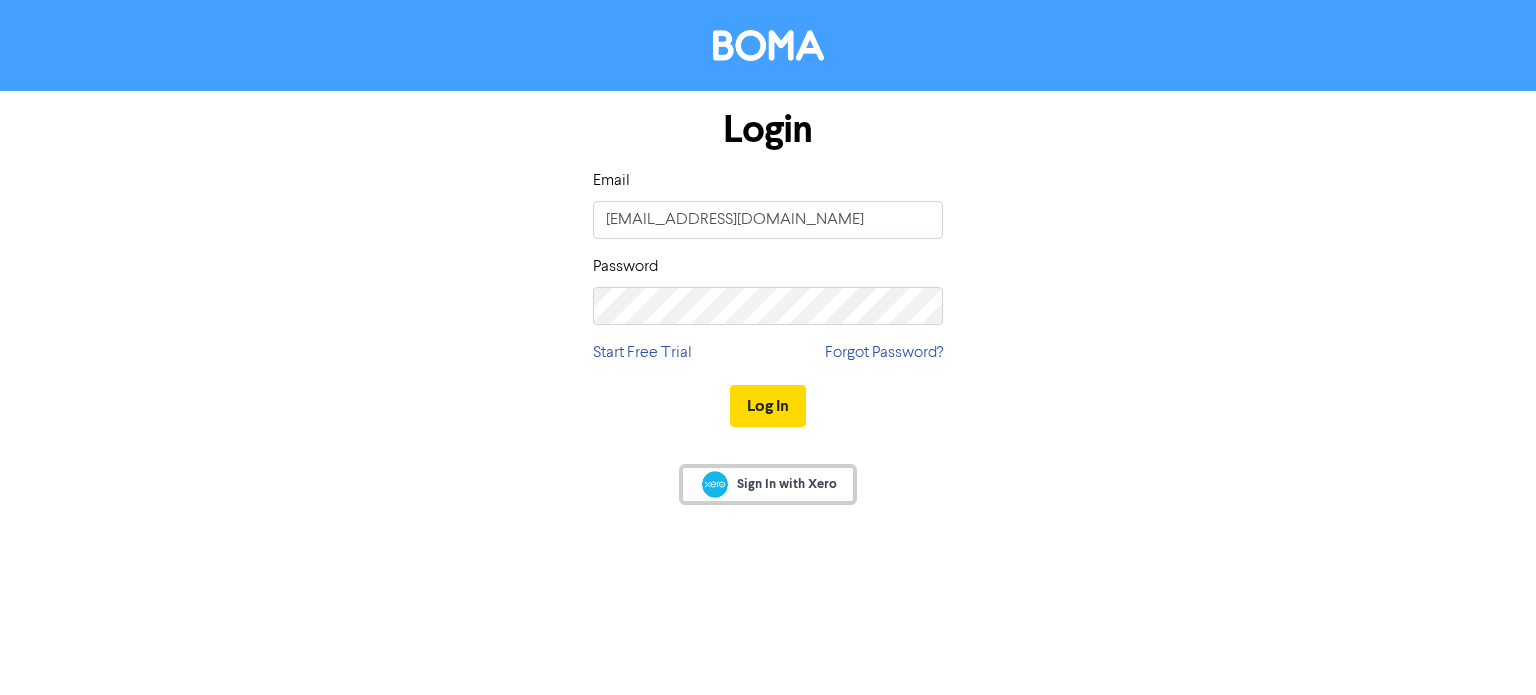 drag, startPoint x: 780, startPoint y: 535, endPoint x: 798, endPoint y: 477, distance: 60.728905 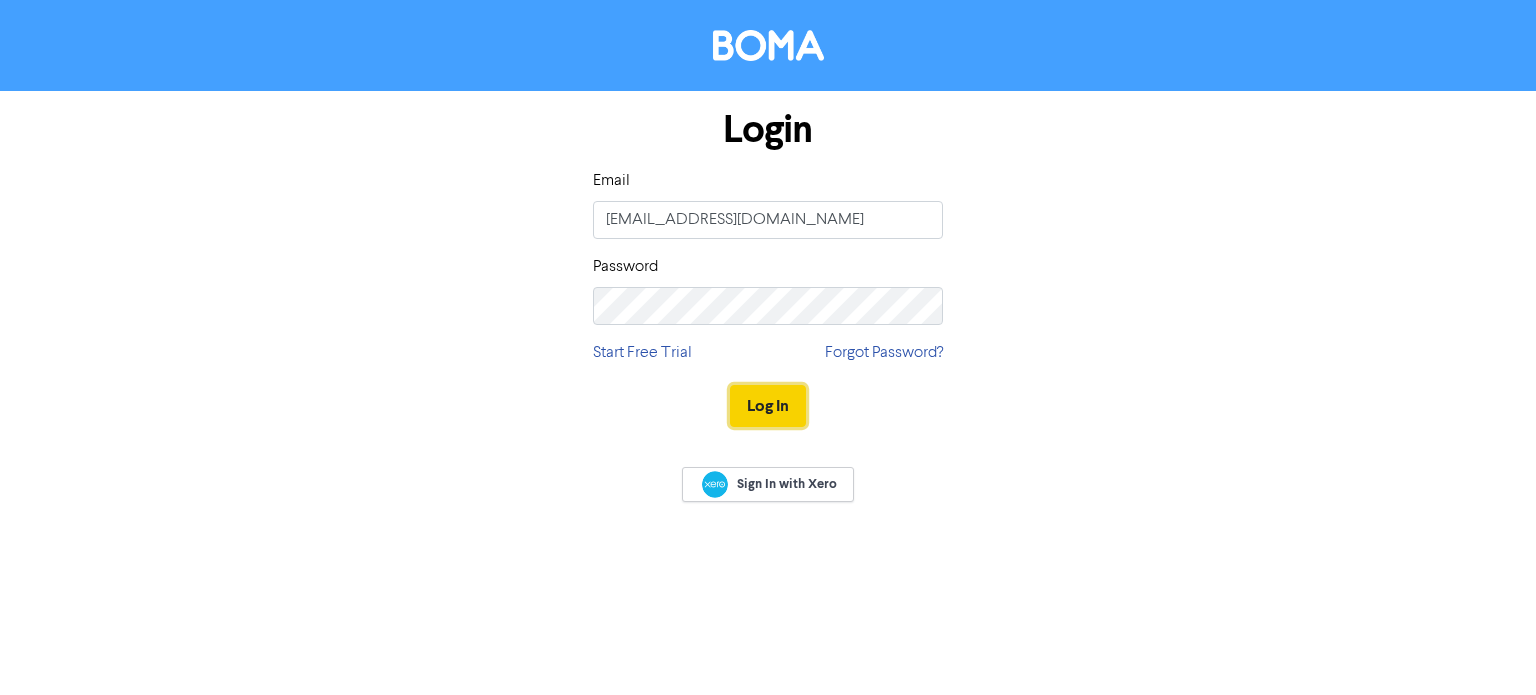 click on "Log In" at bounding box center [768, 406] 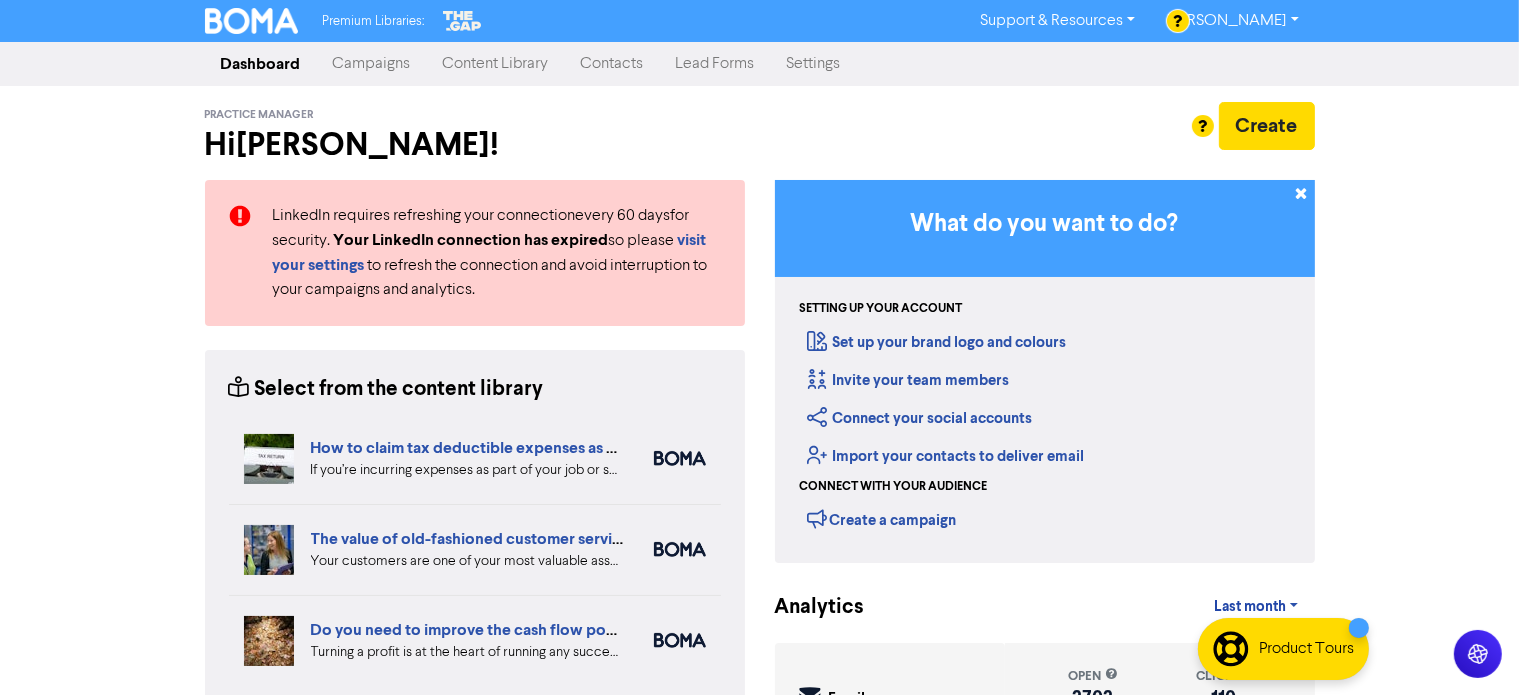 click on "Contacts" at bounding box center [612, 64] 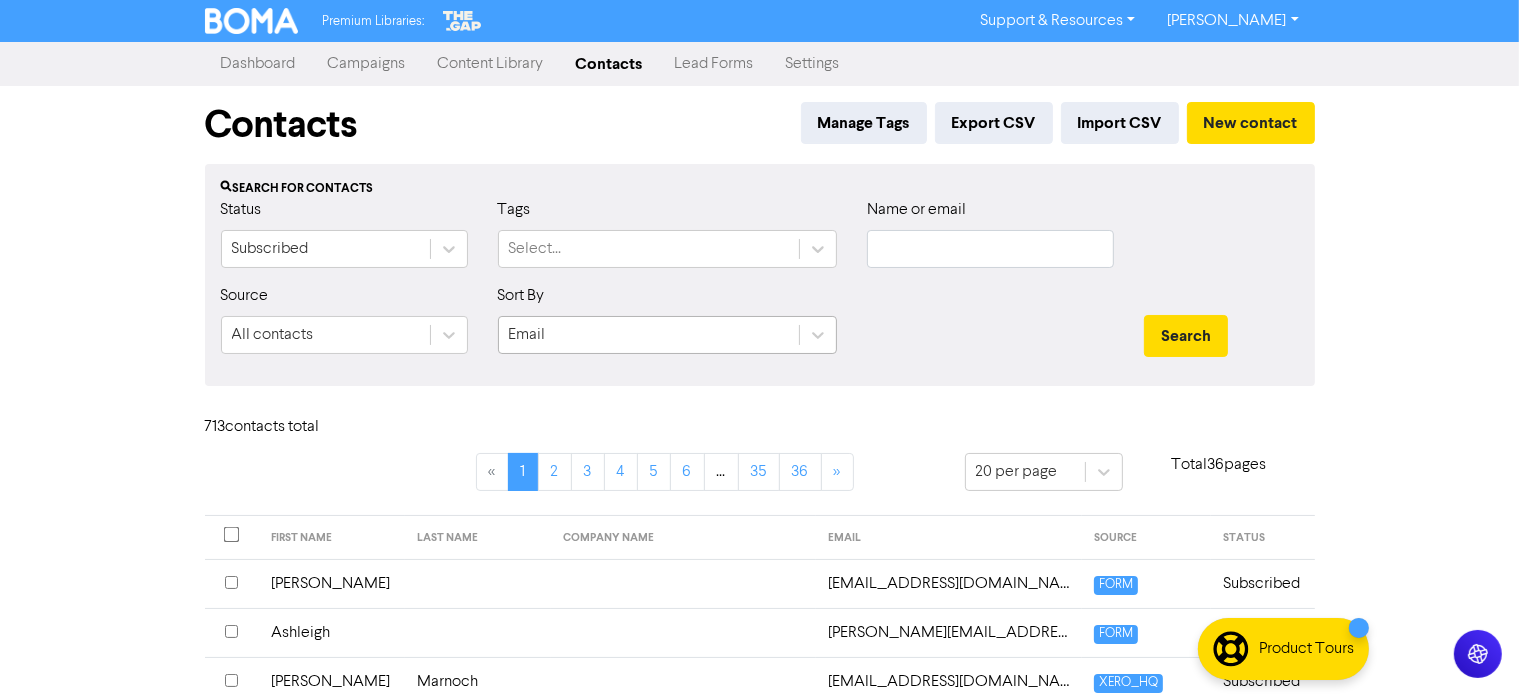 click on "Email" at bounding box center (649, 335) 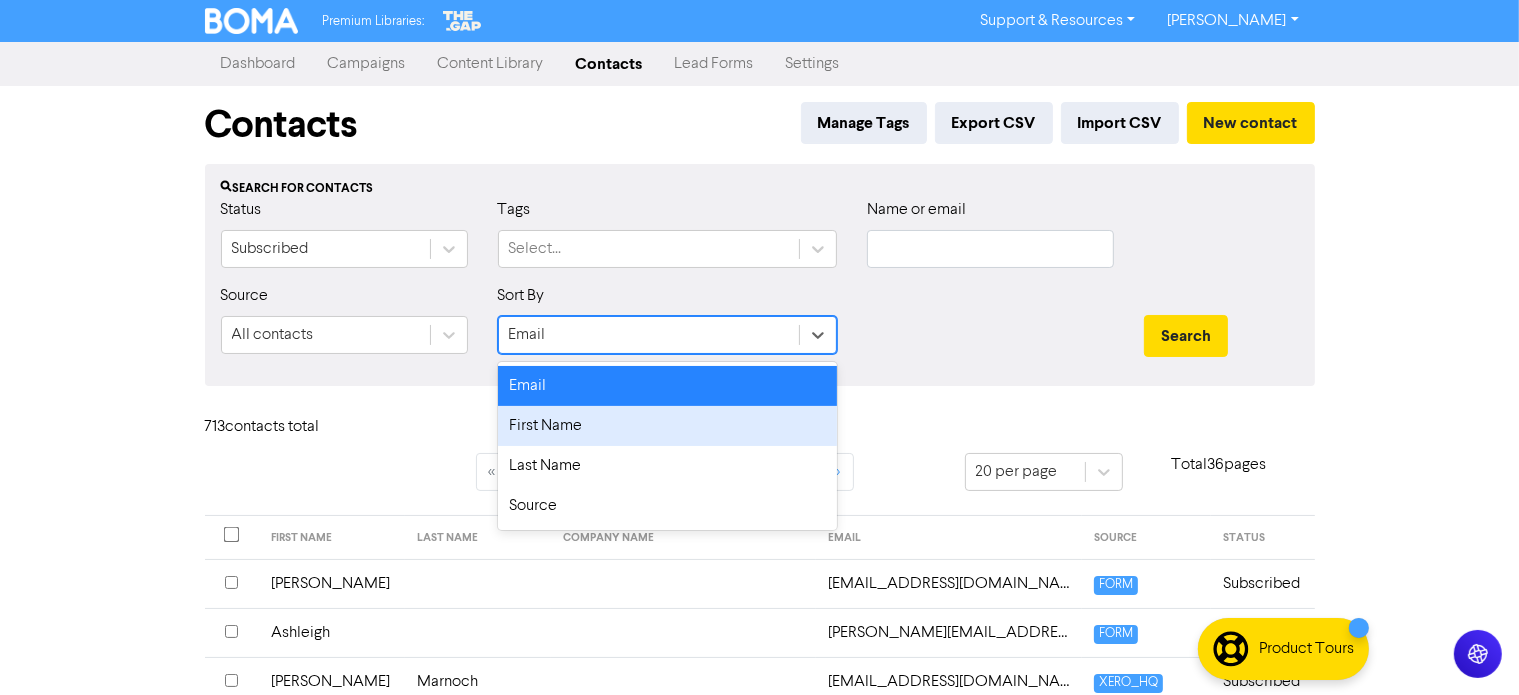 click on "First Name" at bounding box center [667, 426] 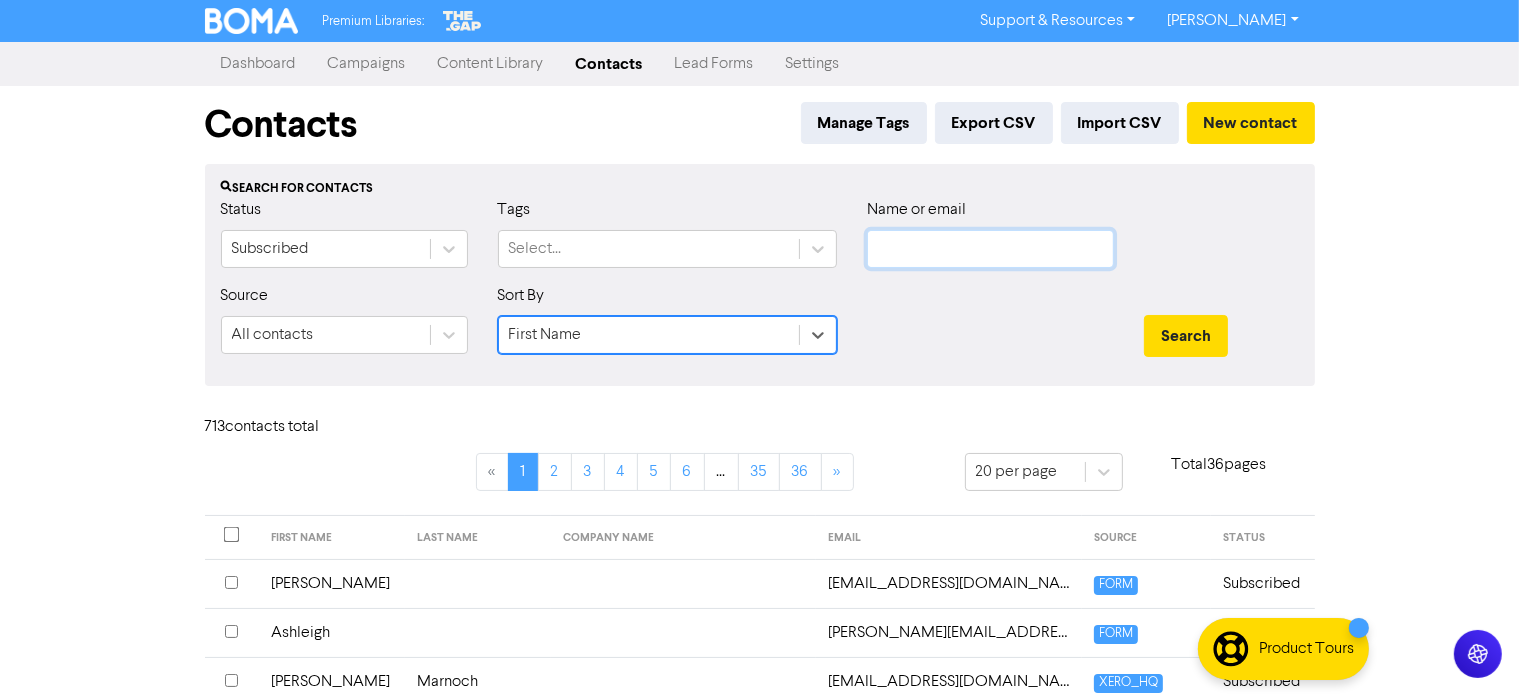 click 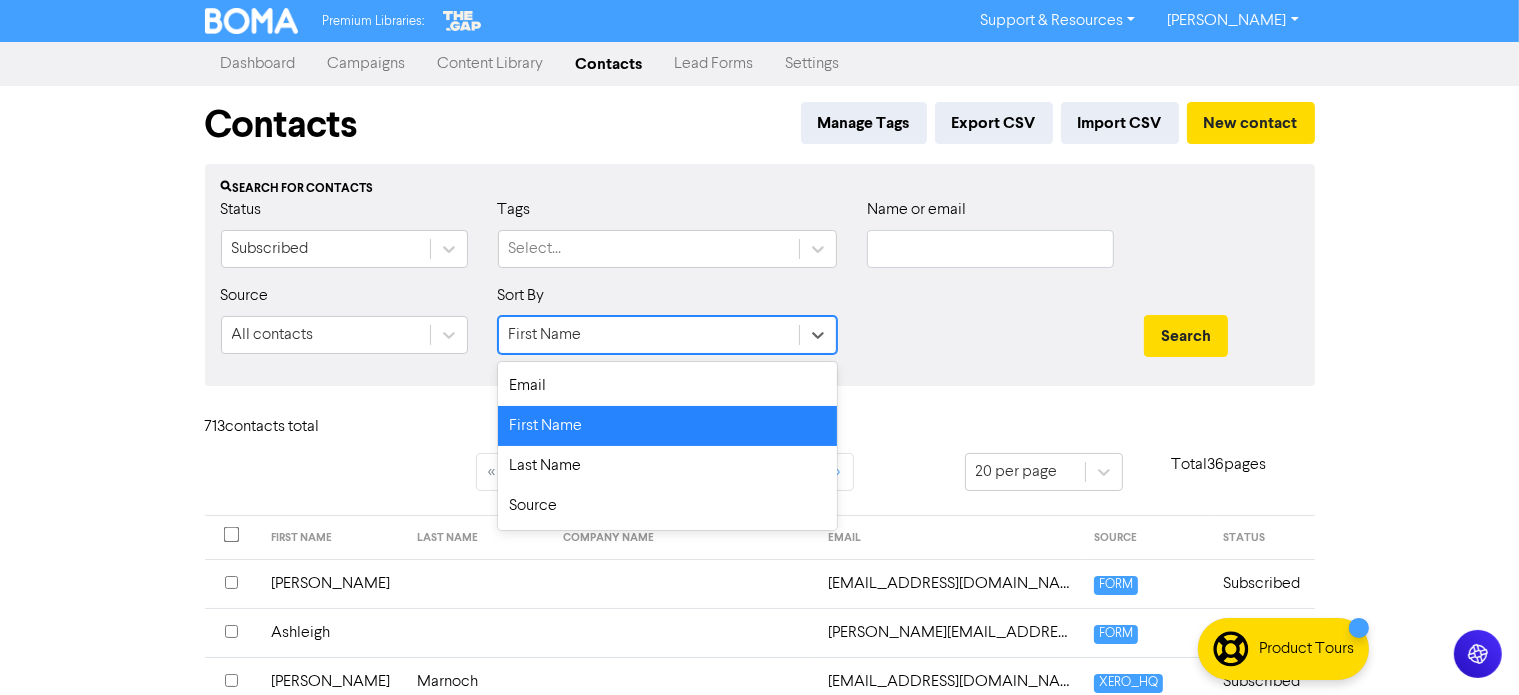 click on "First Name" at bounding box center [649, 335] 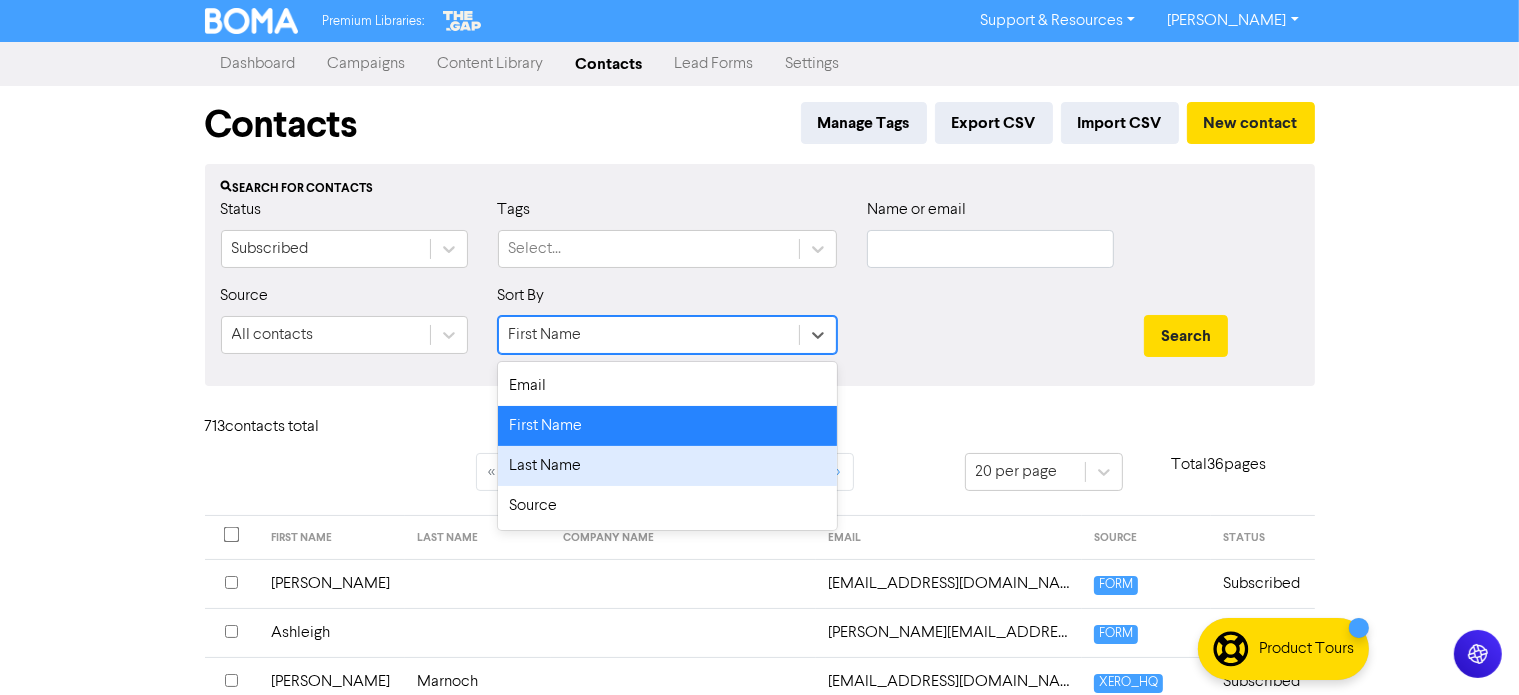 click on "Last Name" at bounding box center [667, 466] 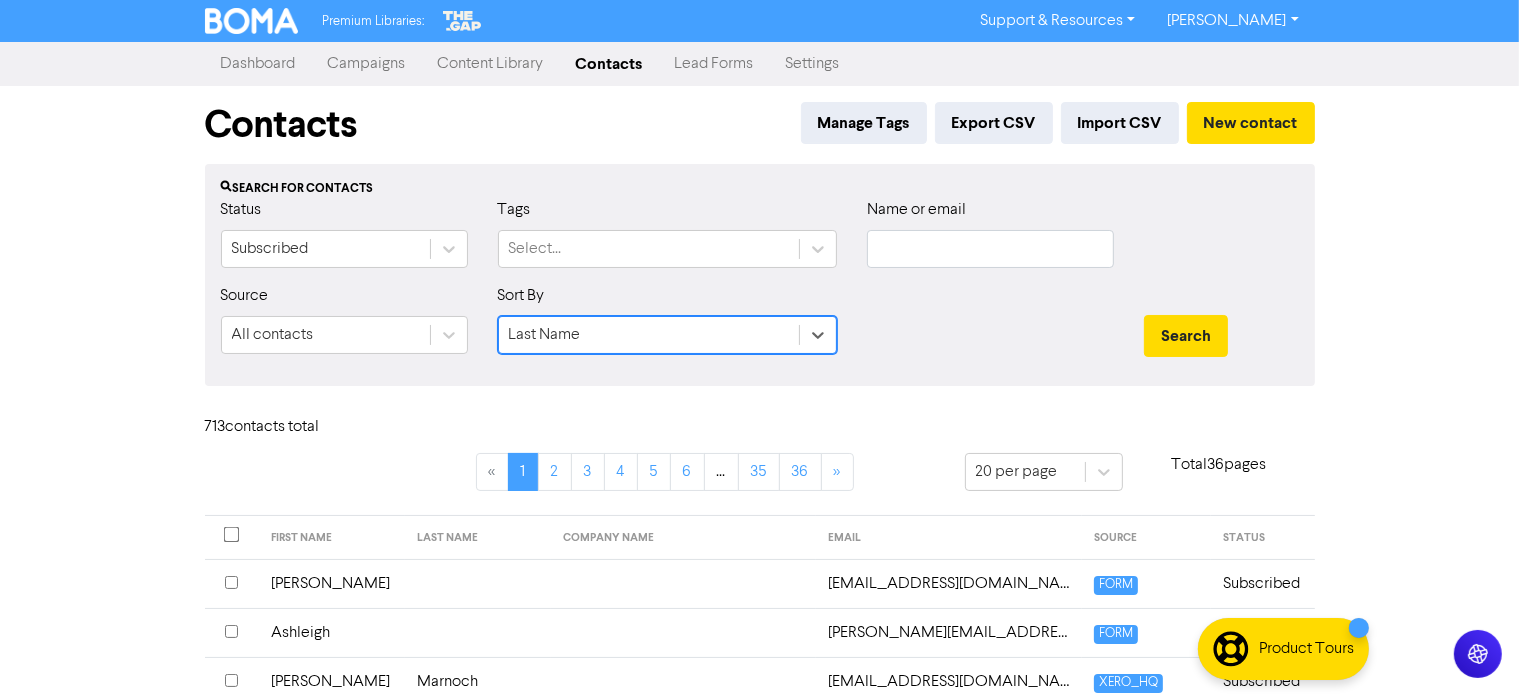 click on "Sort By   option Last Name, selected.     4 results available. Select is focused ,type to refine list, press Down to open the menu,  Last Name" at bounding box center (667, 327) 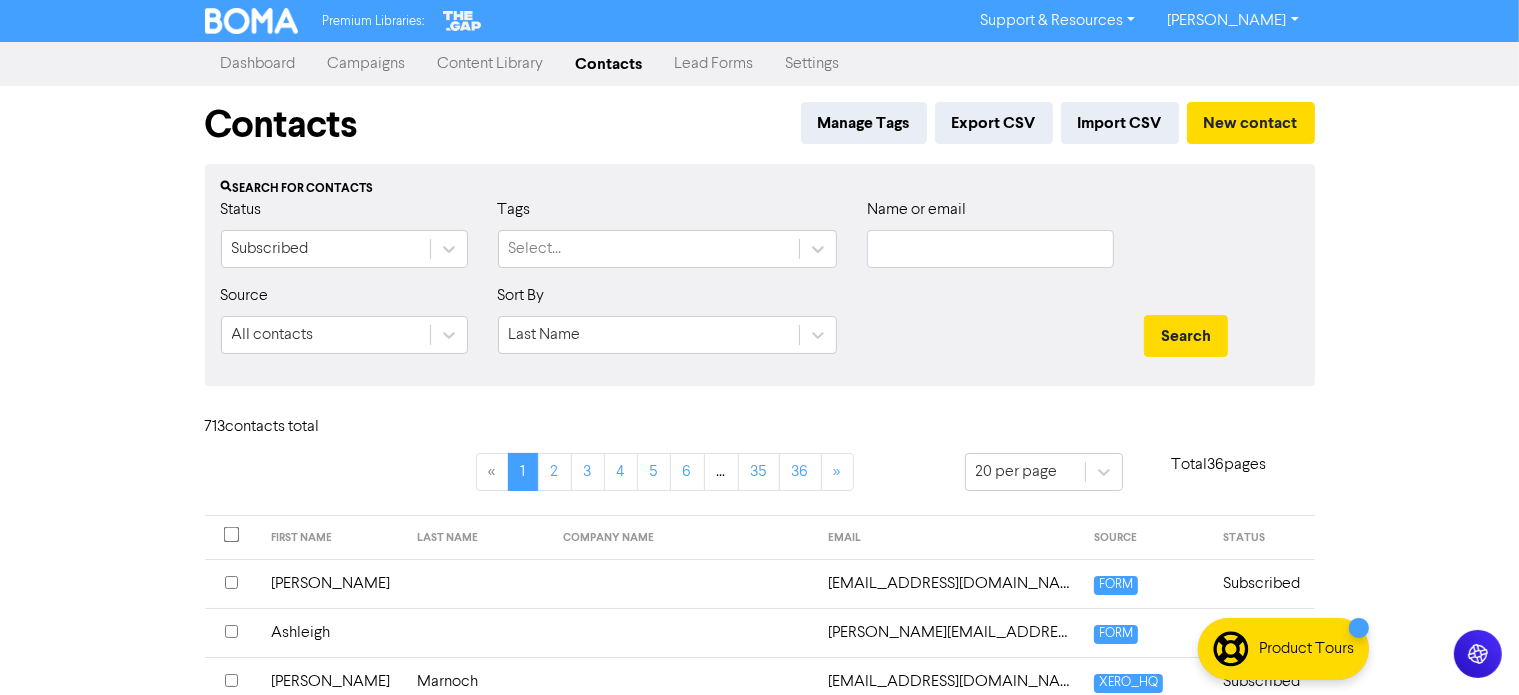 click on "Name or email" at bounding box center (990, 233) 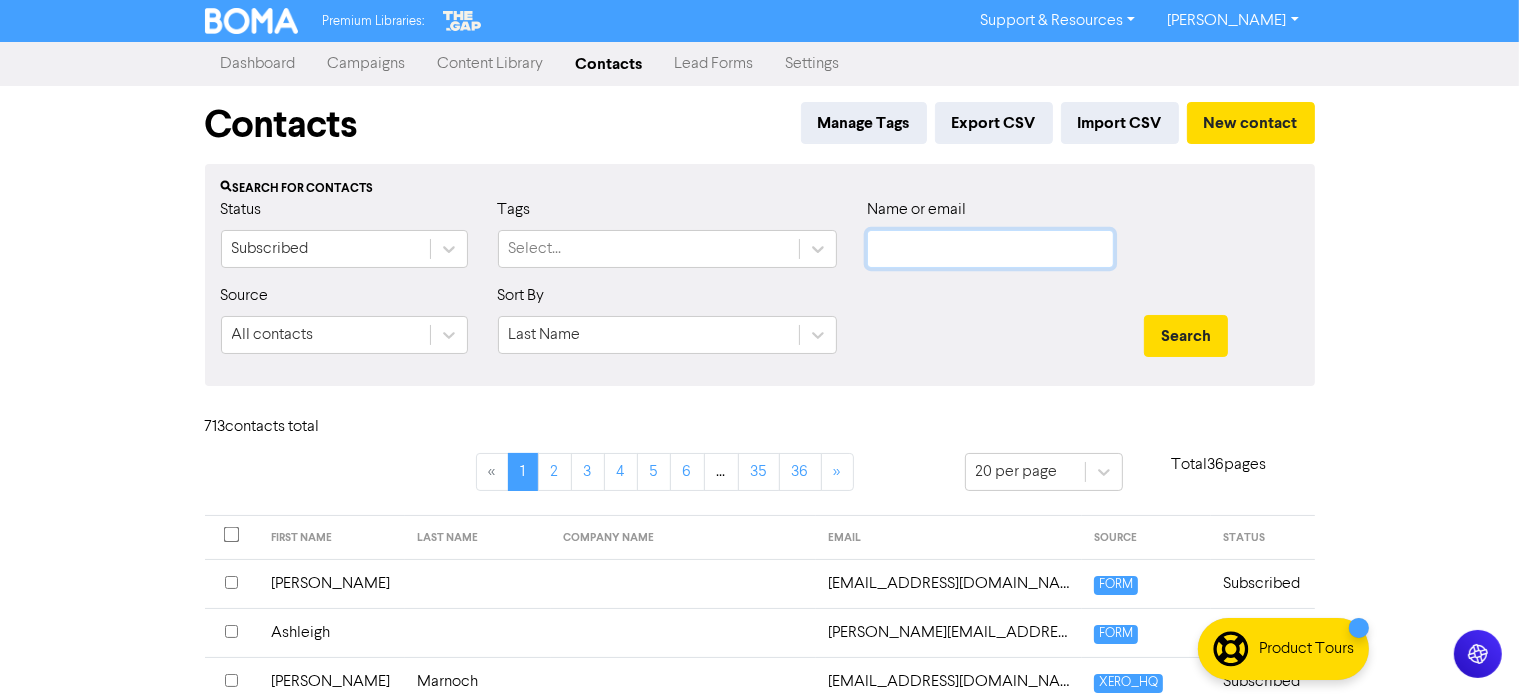 click 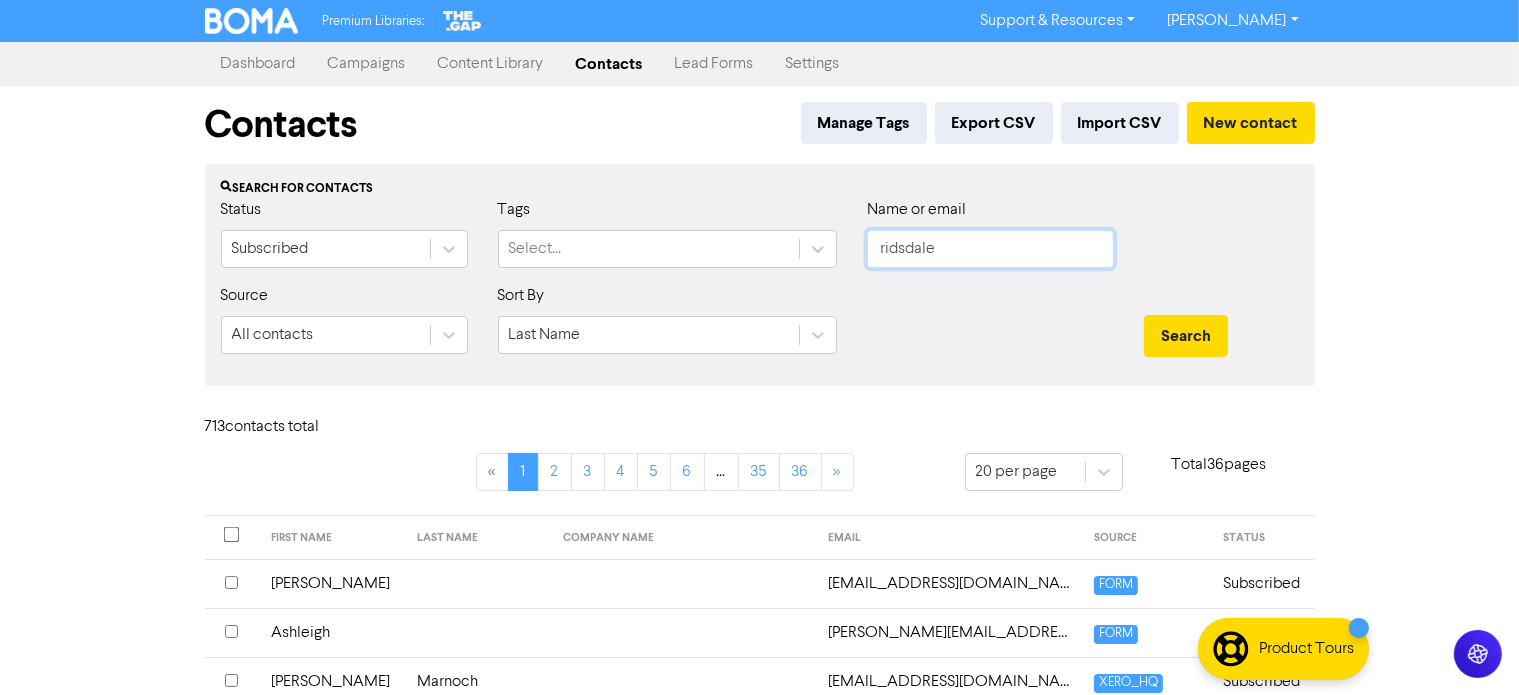 type on "ridsdale" 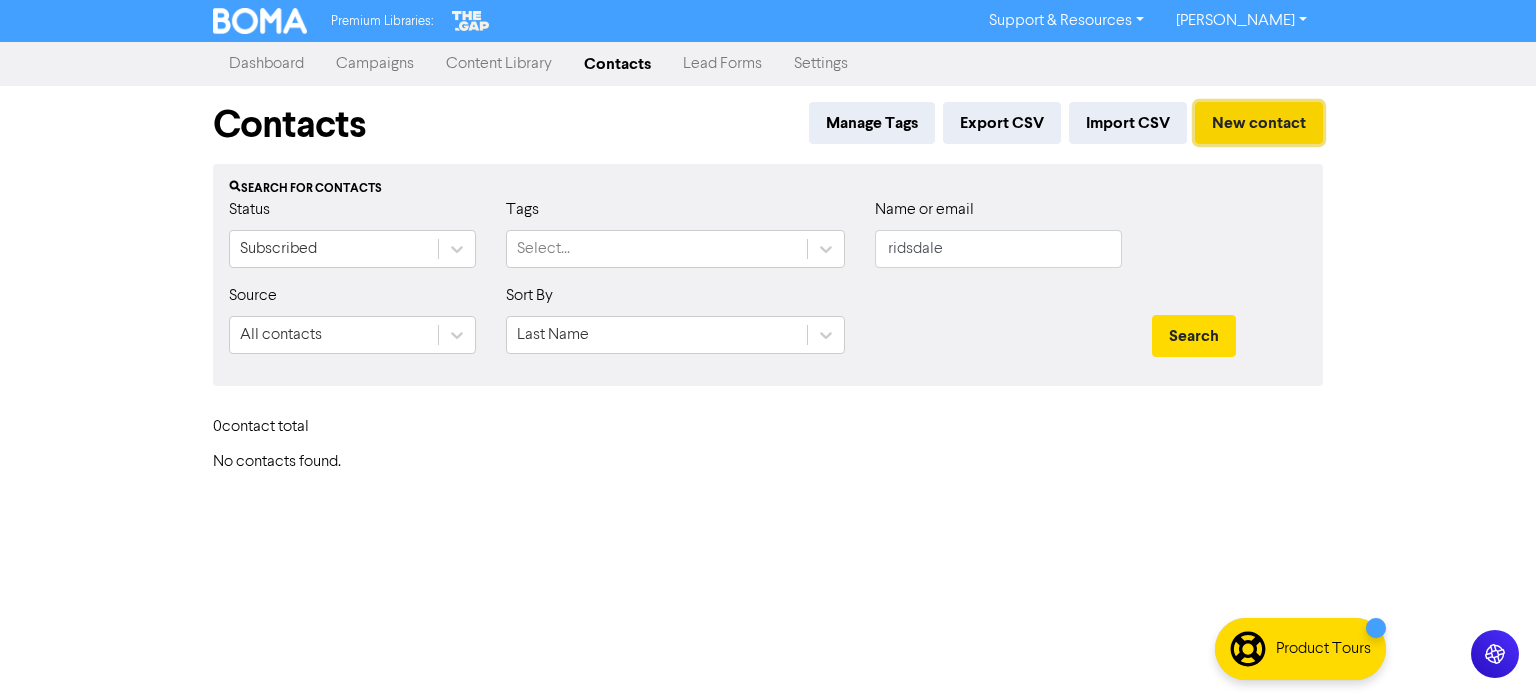 click on "New contact" at bounding box center (1259, 123) 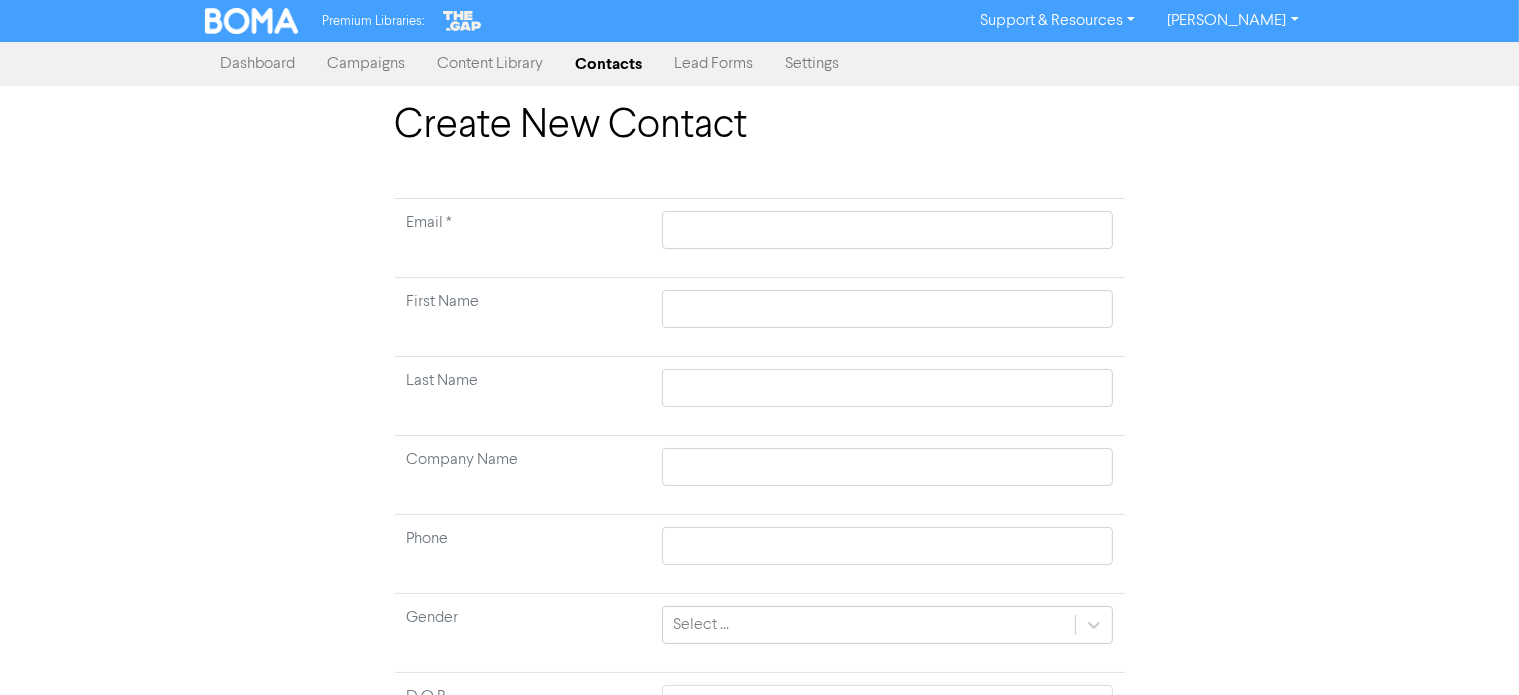 type 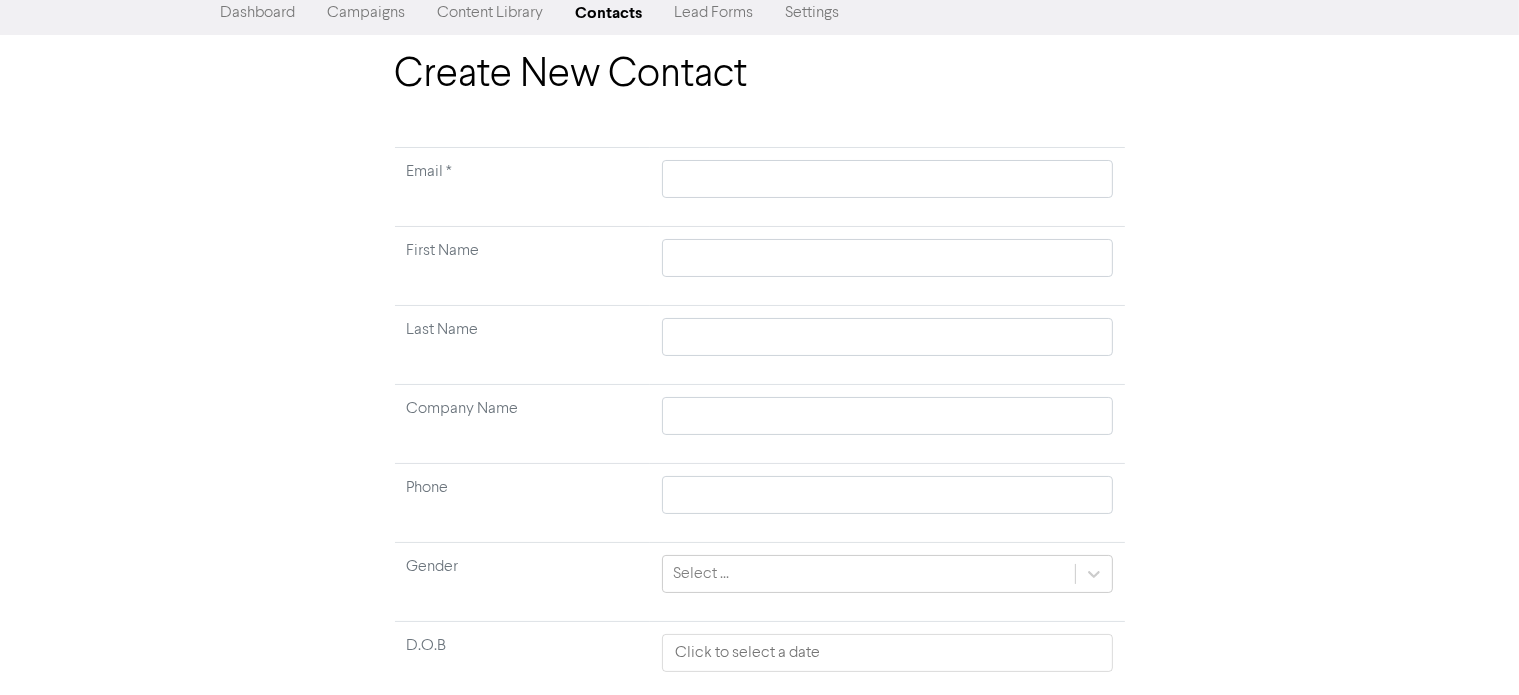 scroll, scrollTop: 100, scrollLeft: 0, axis: vertical 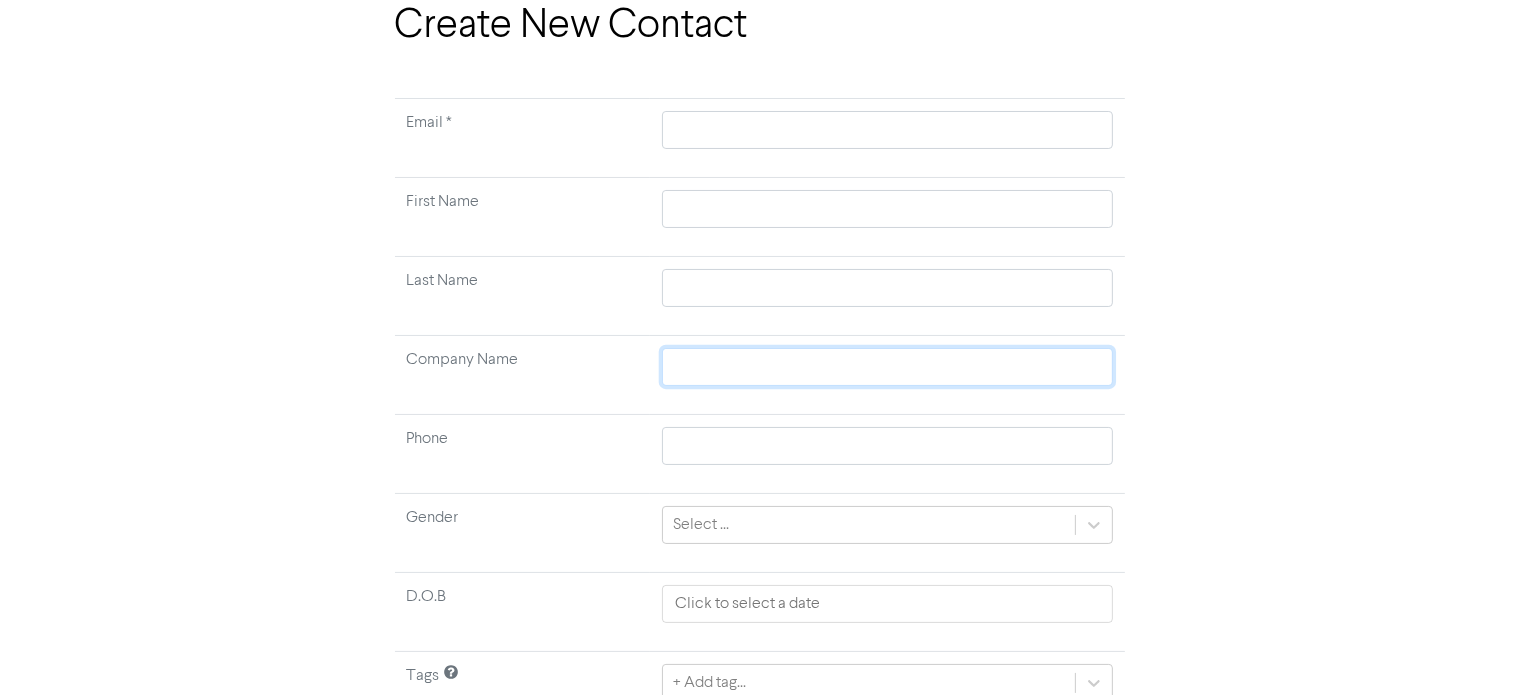 click 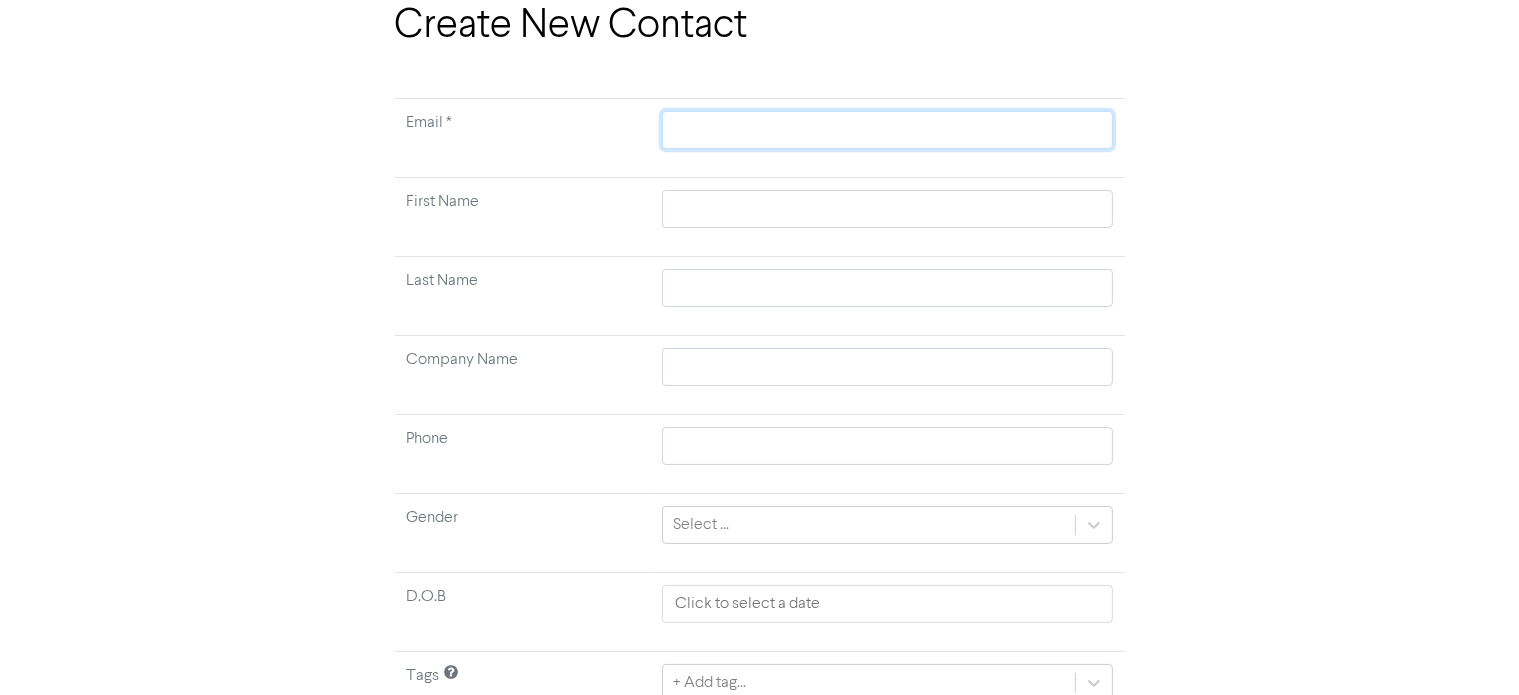 type 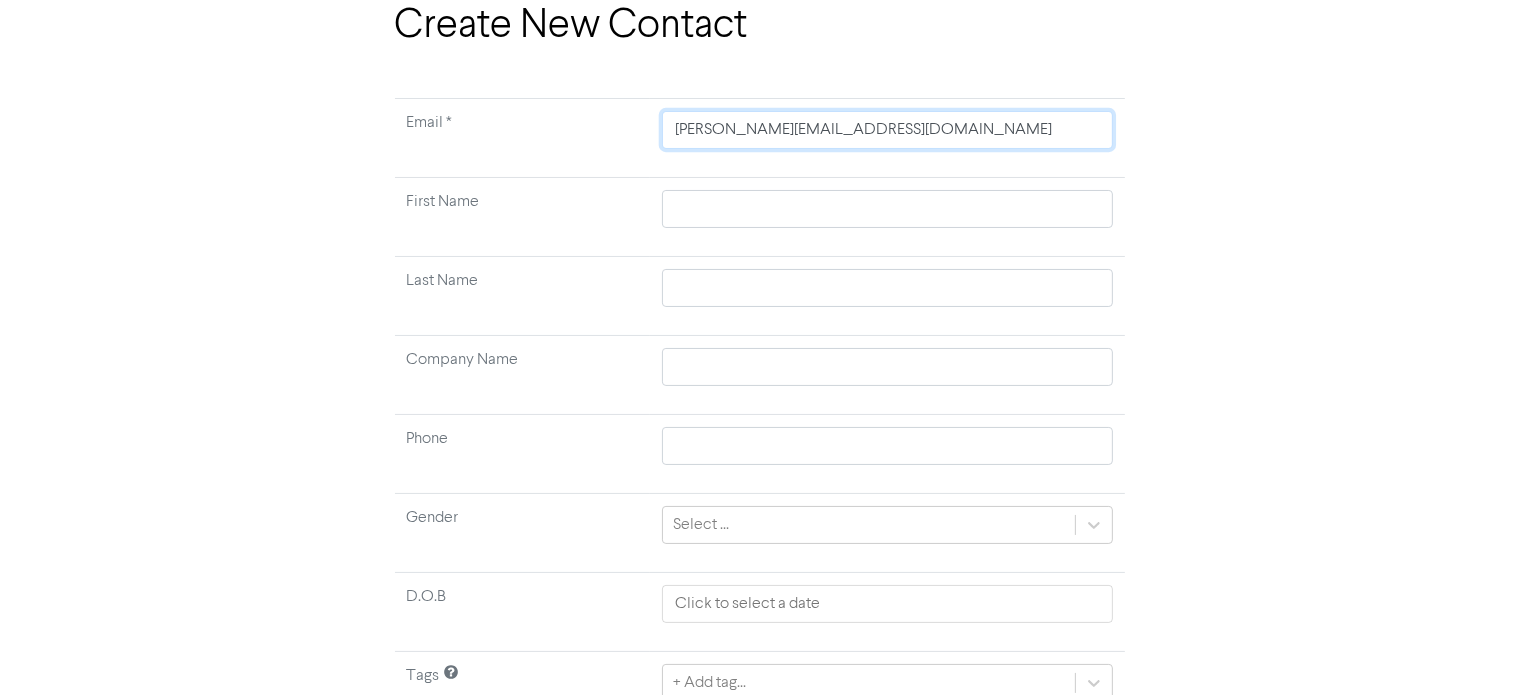 type on "[PERSON_NAME][EMAIL_ADDRESS][DOMAIN_NAME]" 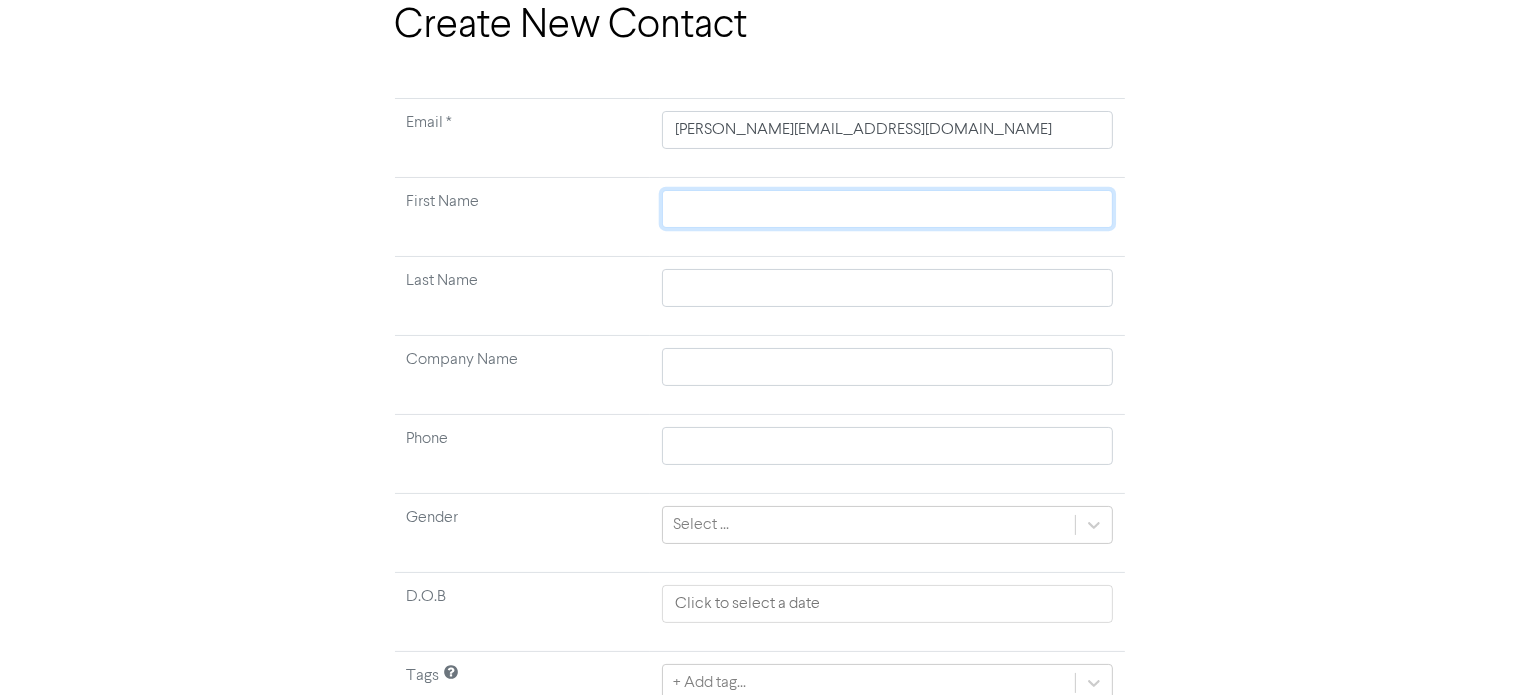 type 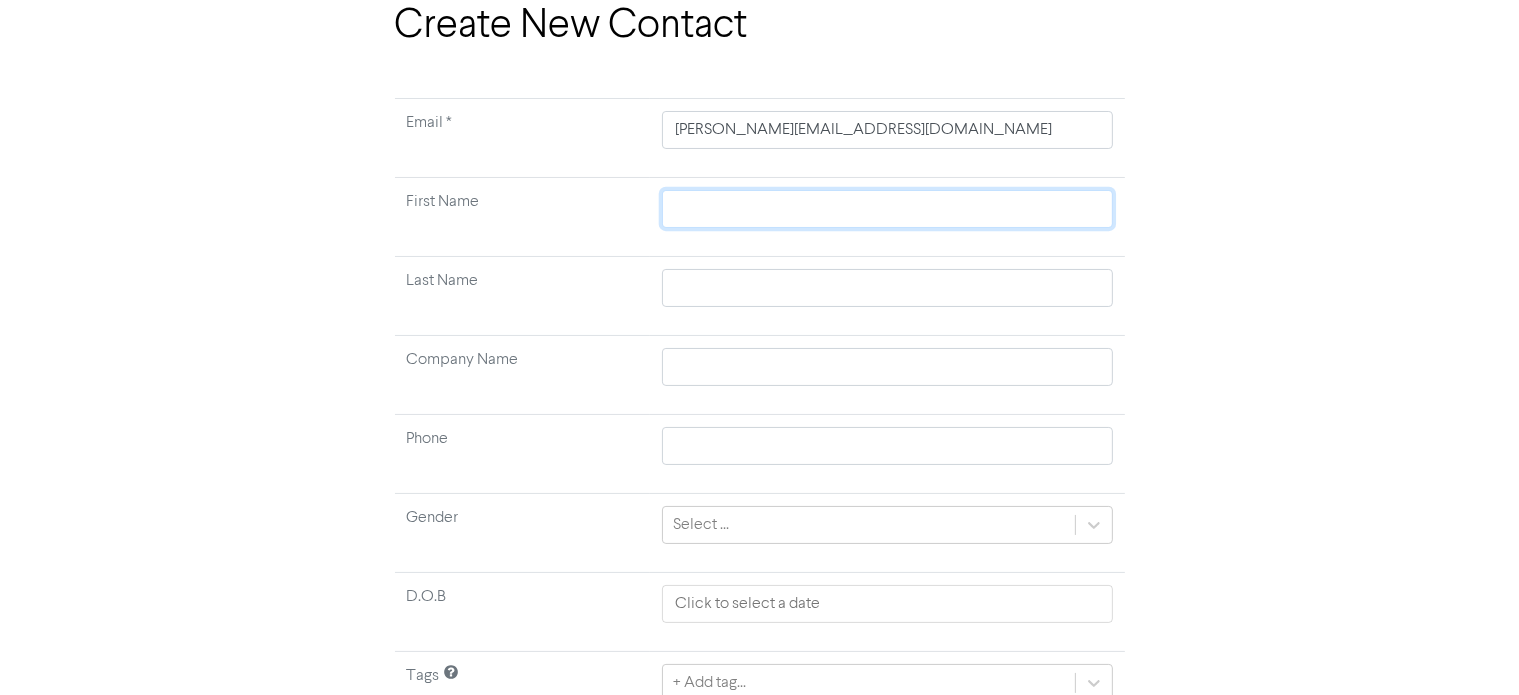 drag, startPoint x: 714, startPoint y: 202, endPoint x: 715, endPoint y: 187, distance: 15.033297 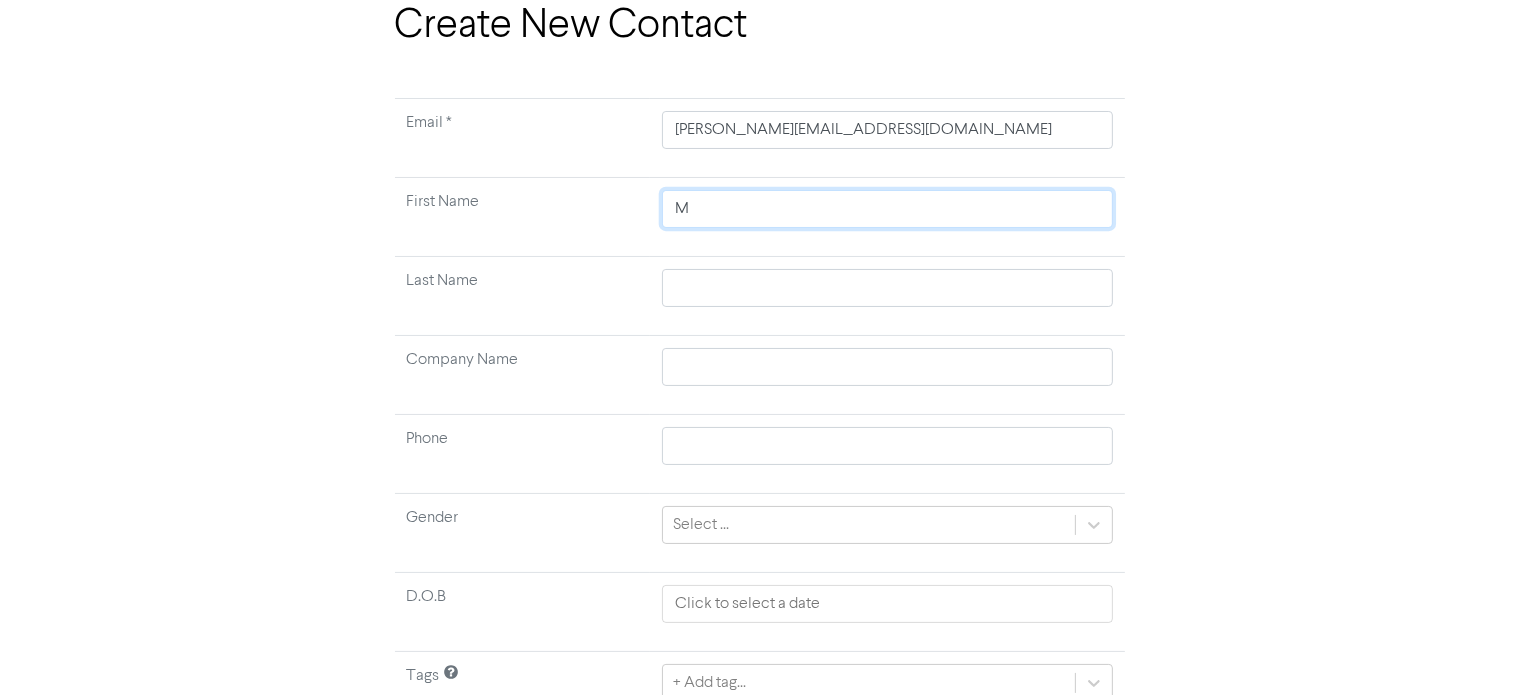 type on "Mi" 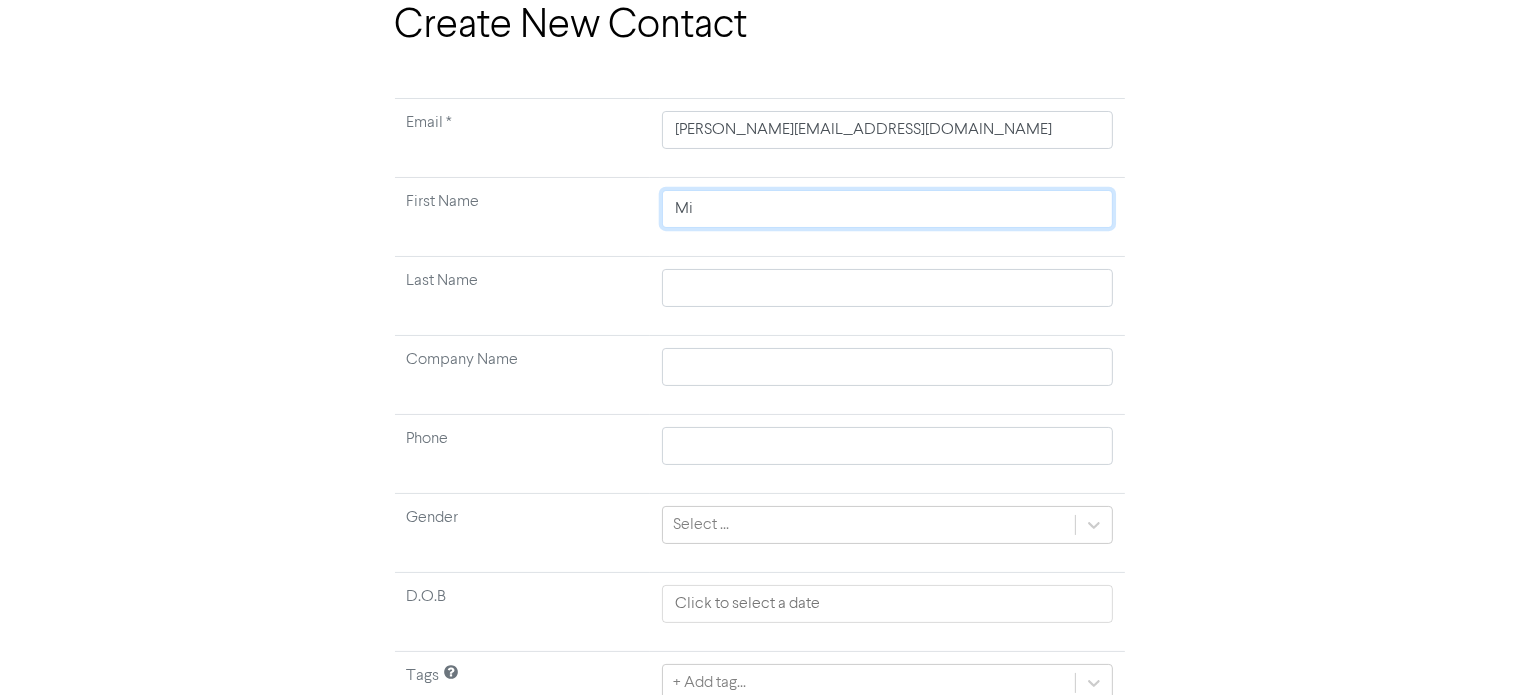 type on "Mic" 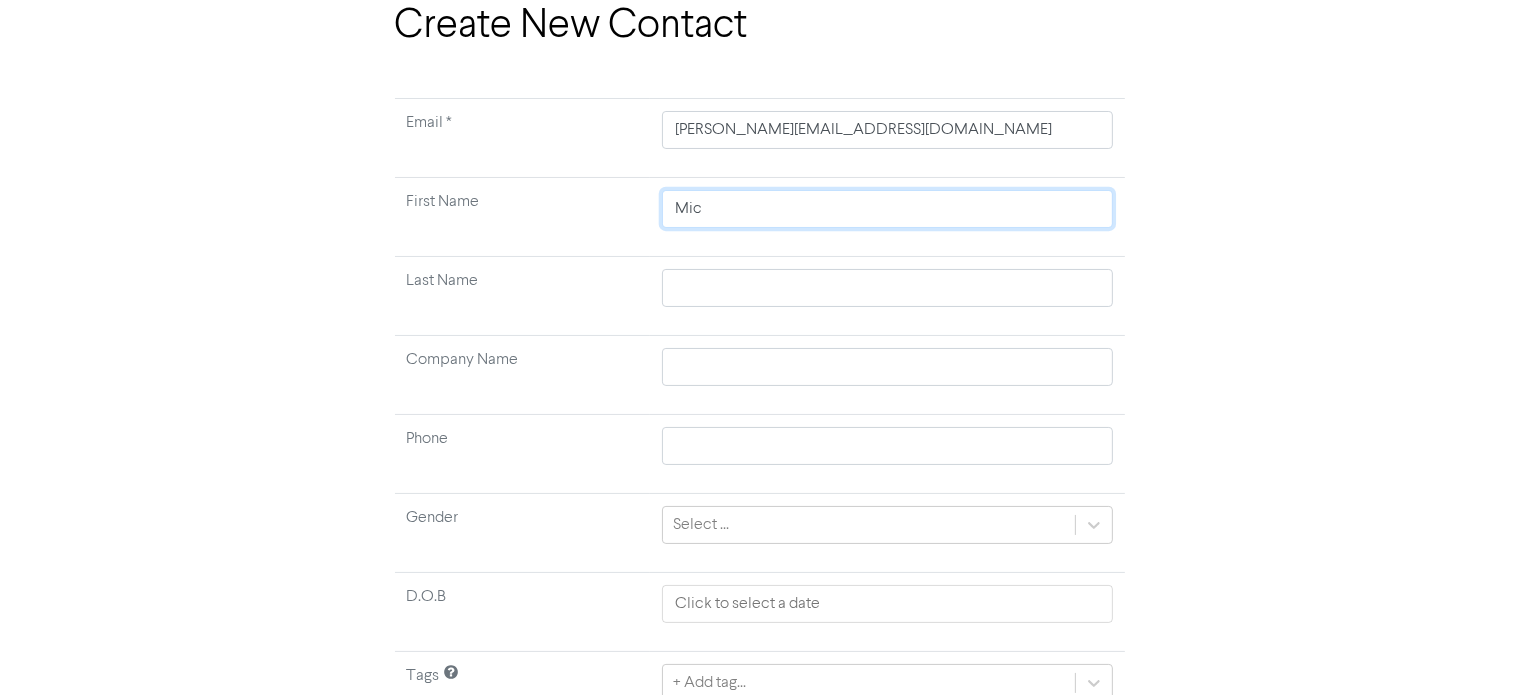 type on "Mich" 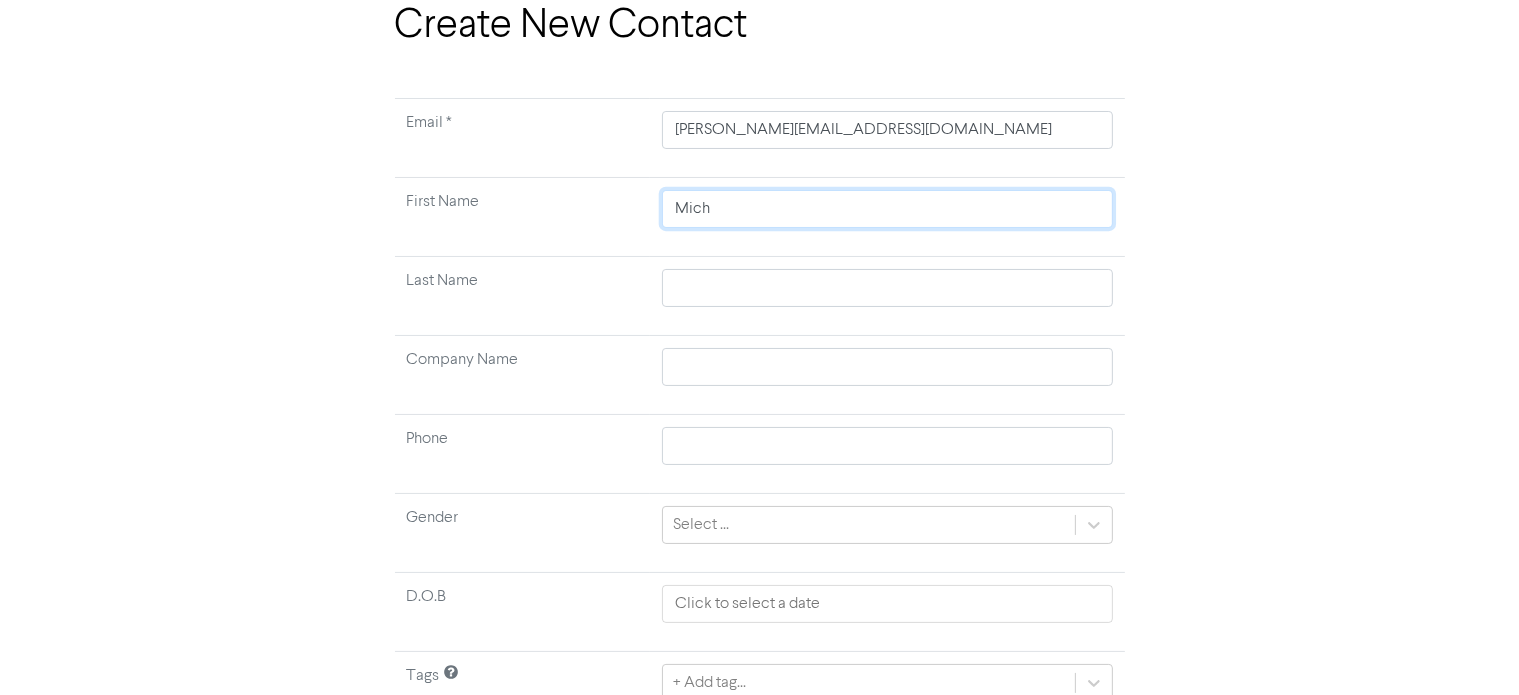 type on "Miche" 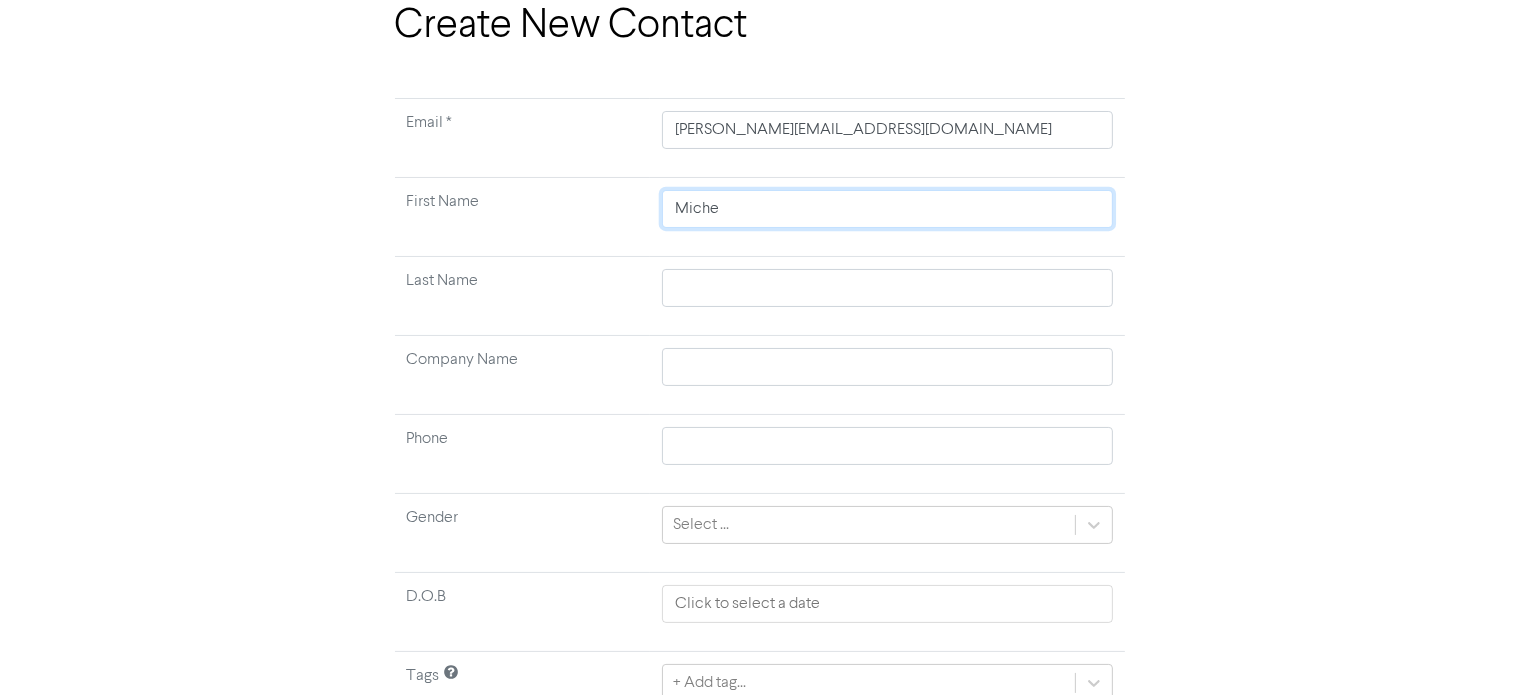 type on "[PERSON_NAME]" 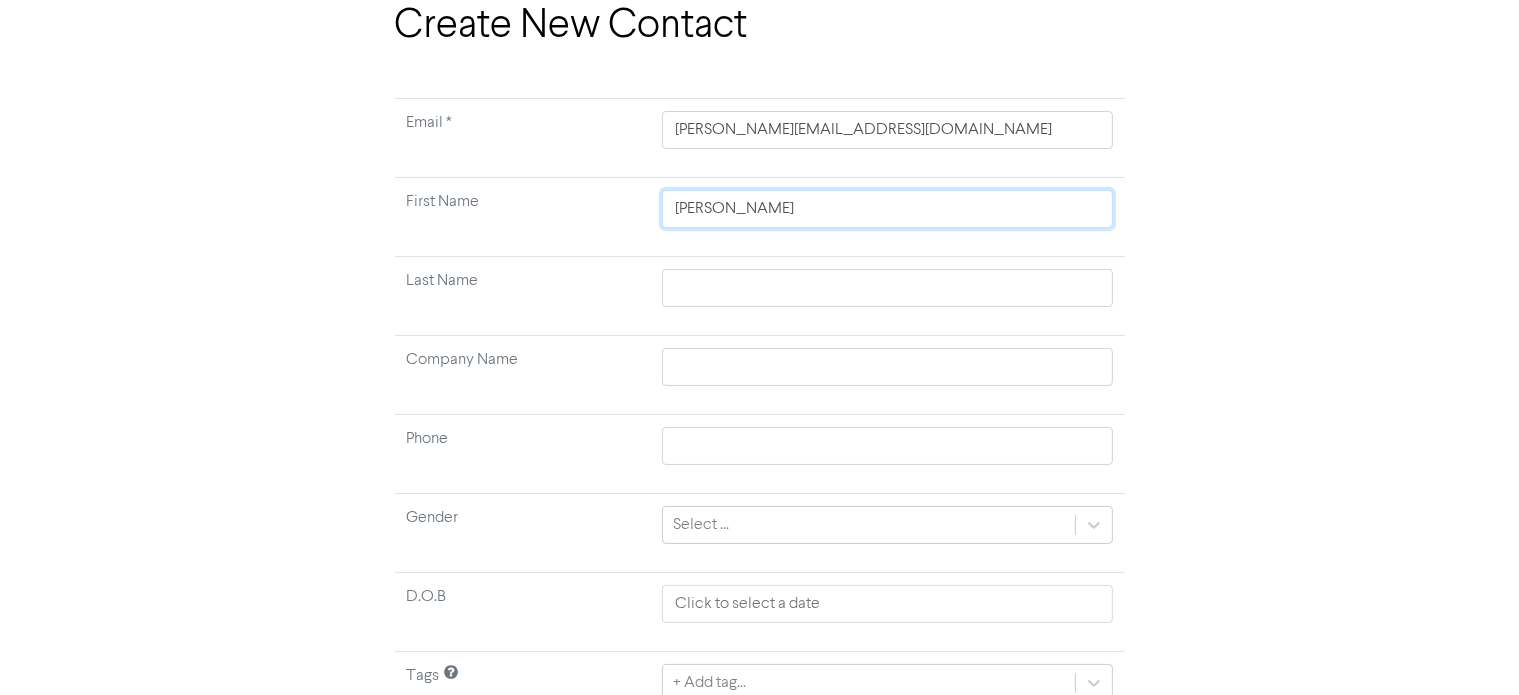 type on "[PERSON_NAME]" 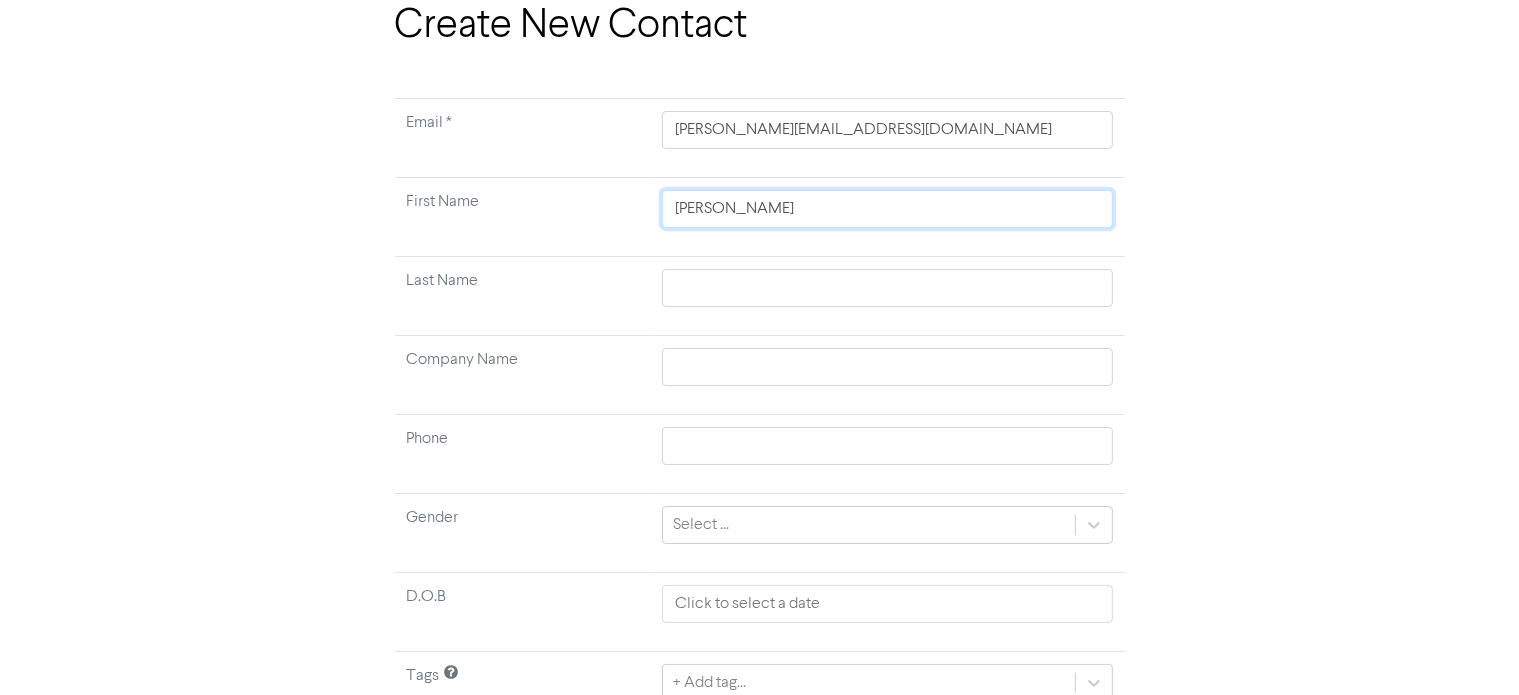type on "[PERSON_NAME]" 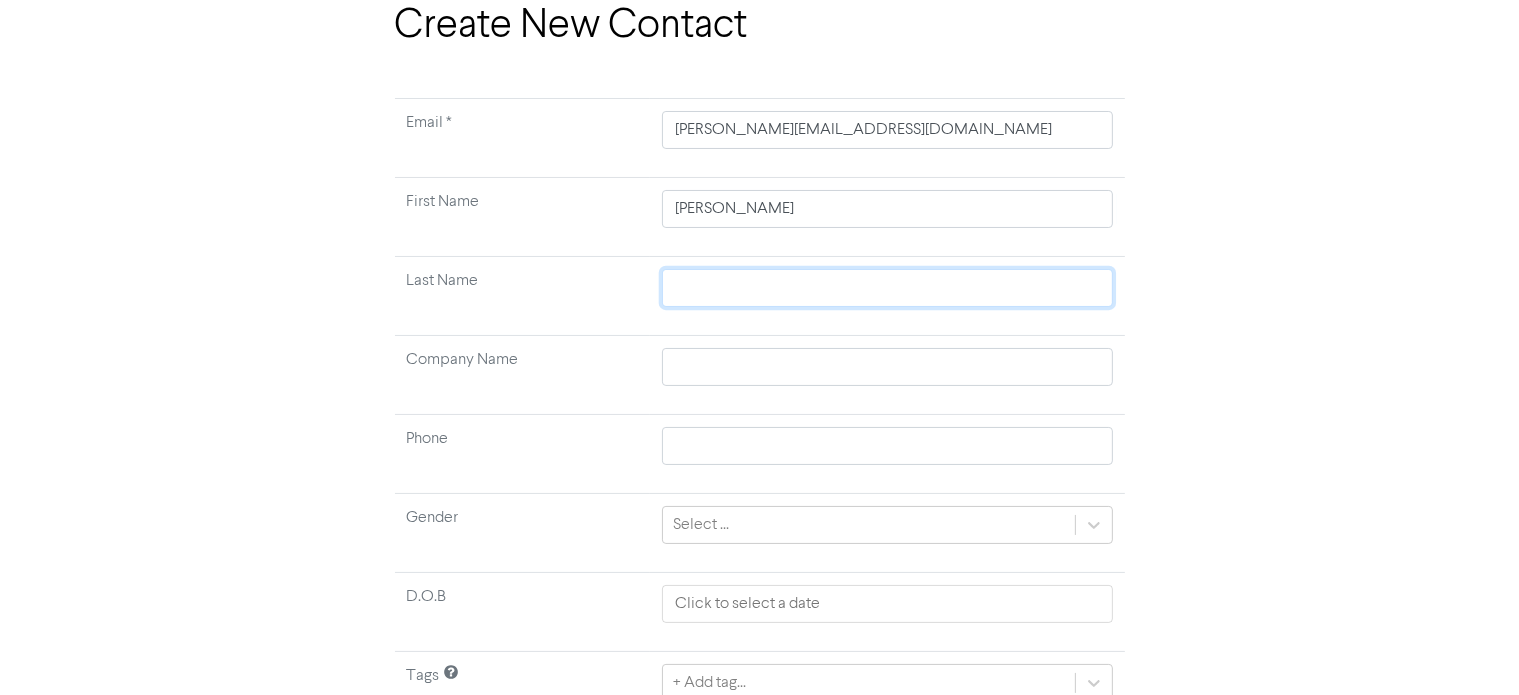type 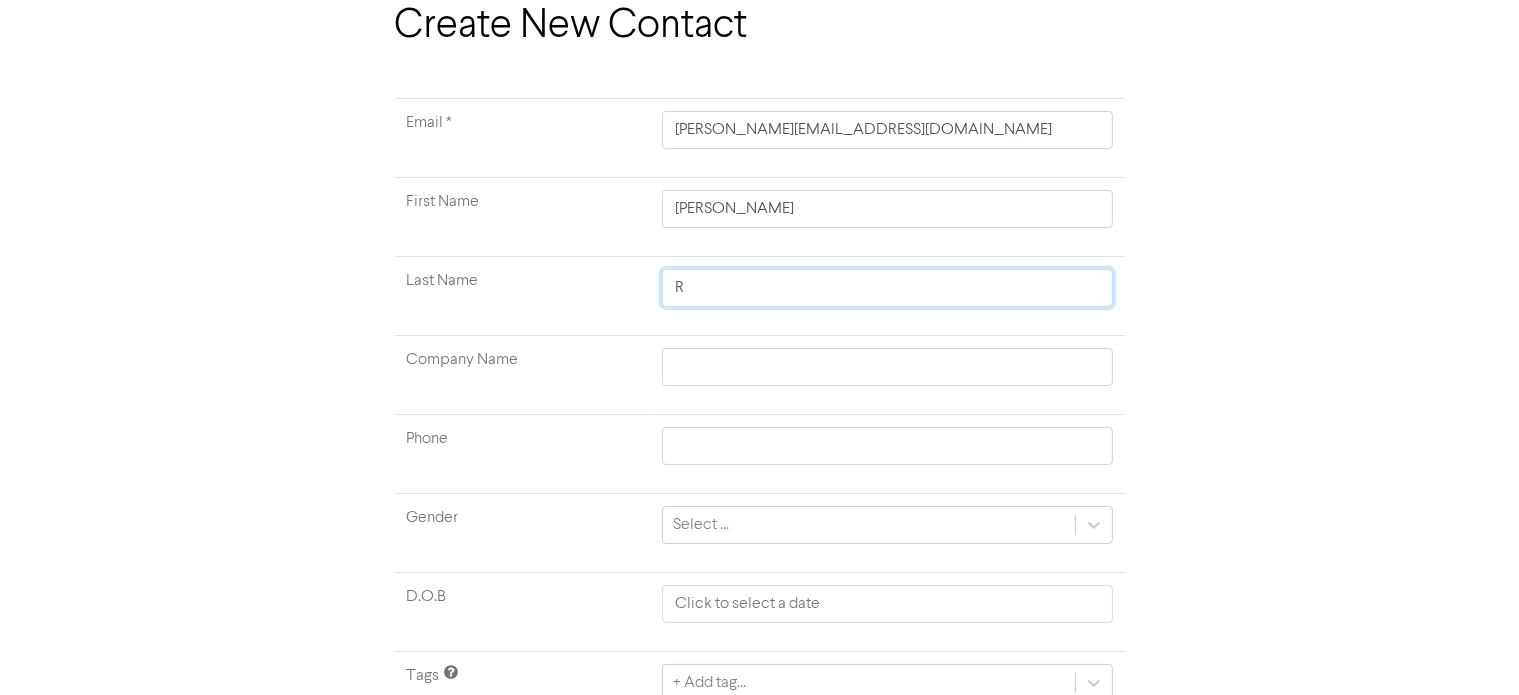 type on "Ri" 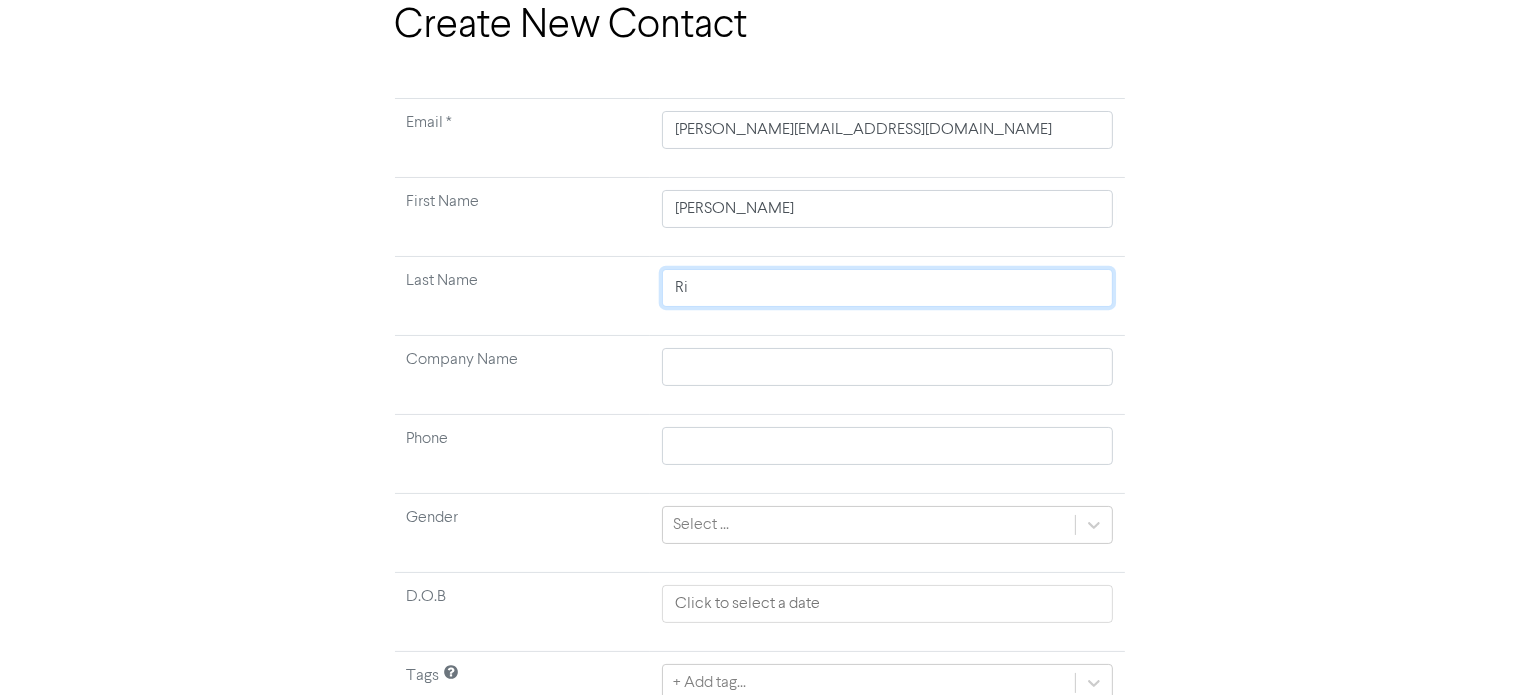 type on "Rid" 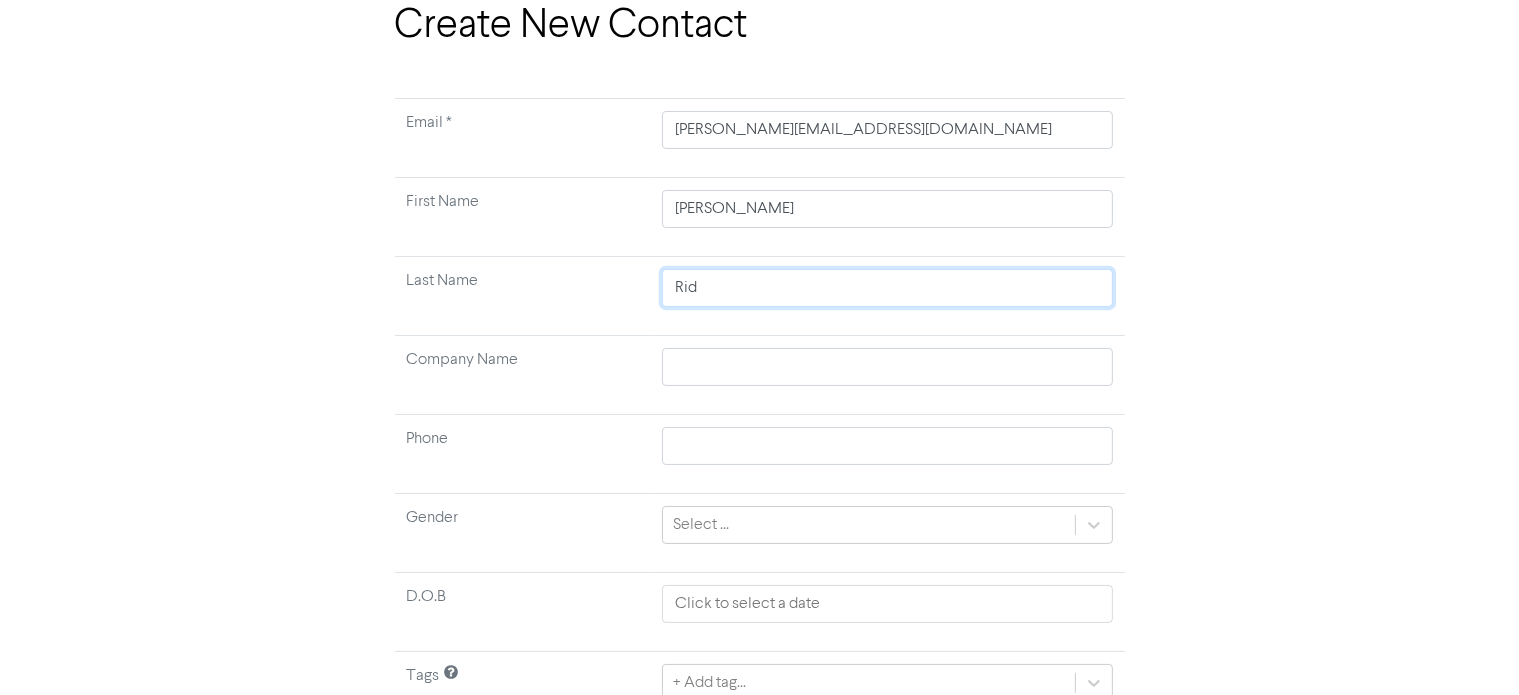 type 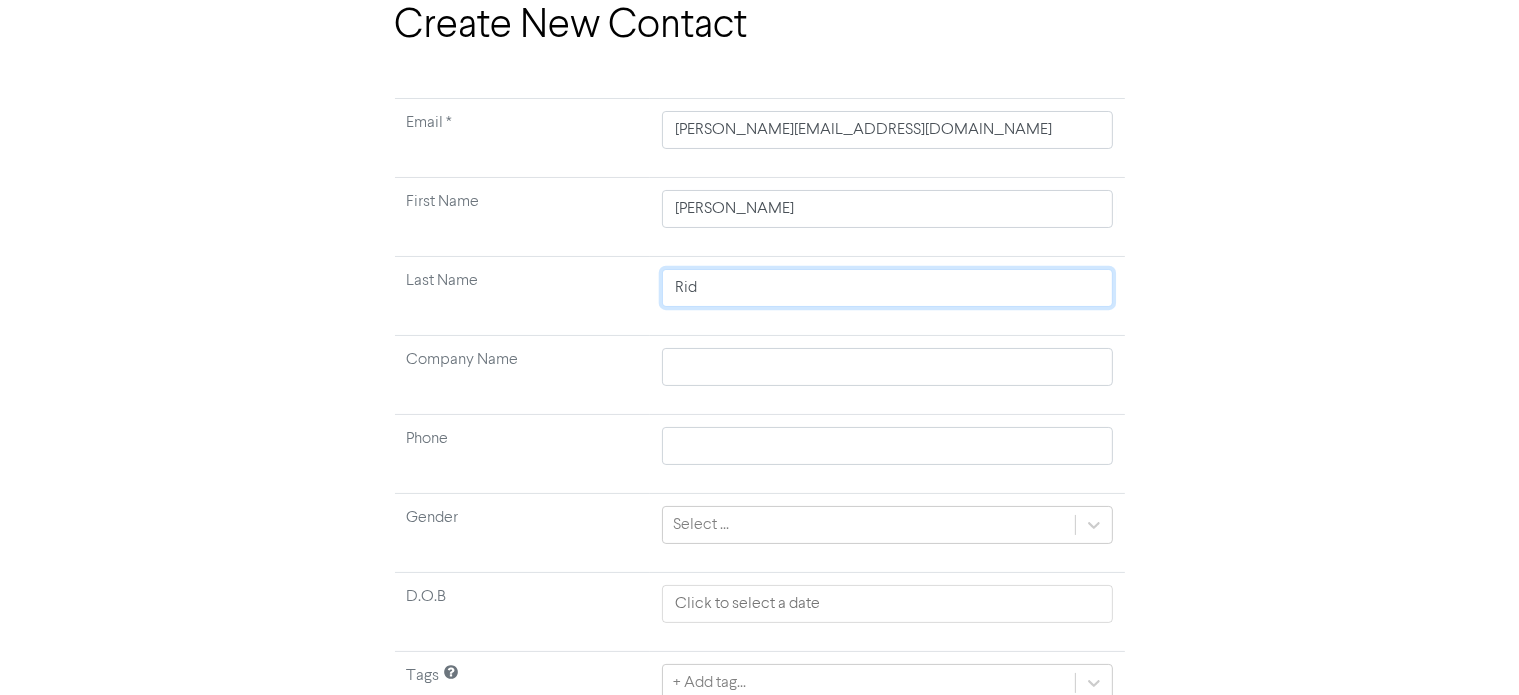 type on "Rids" 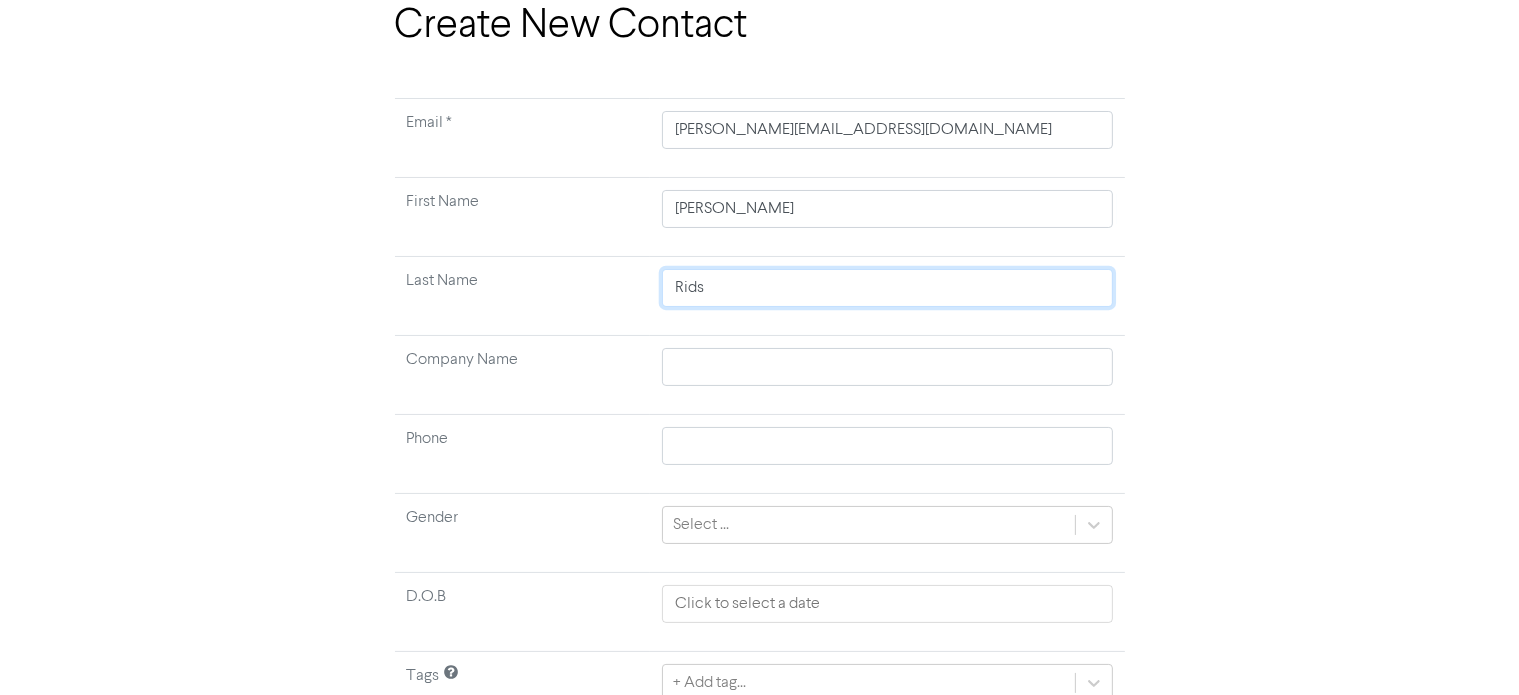 type on "Ridsd" 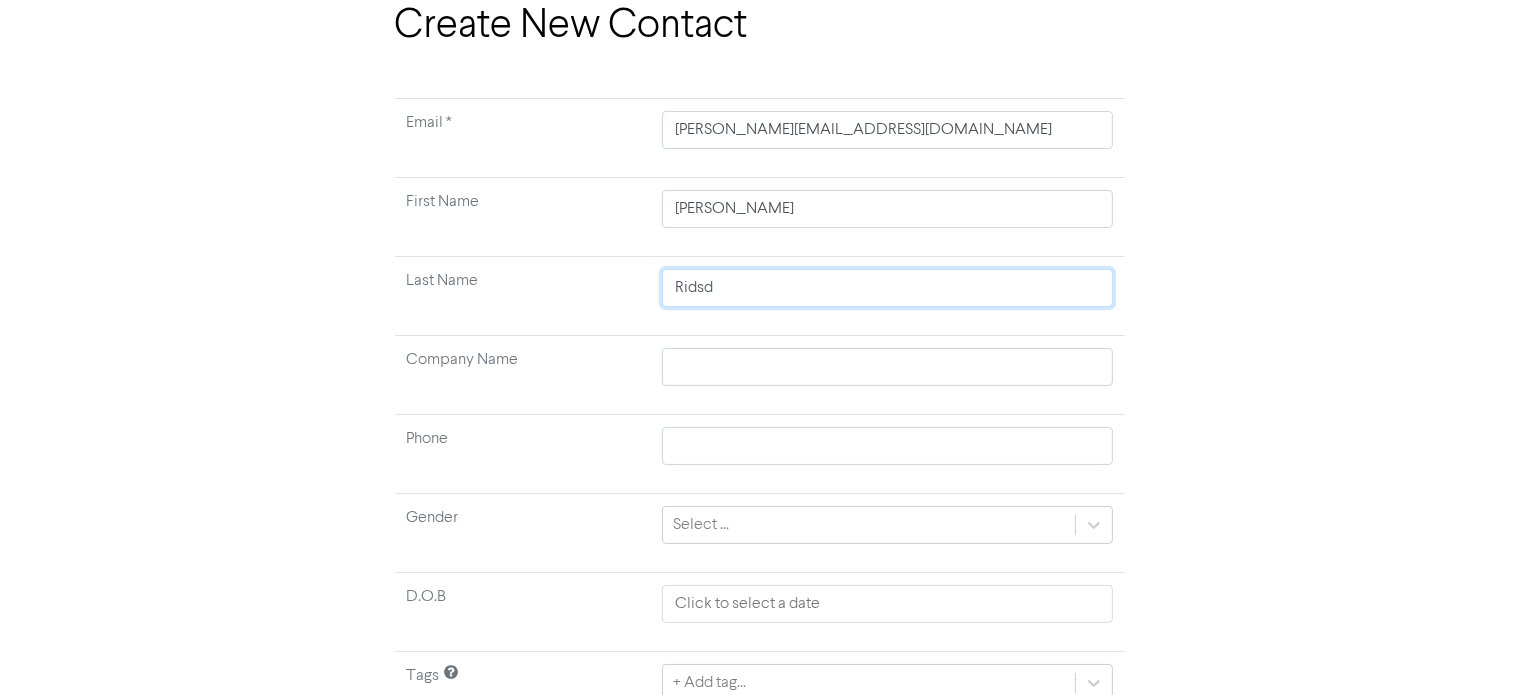 type on "Ridsda" 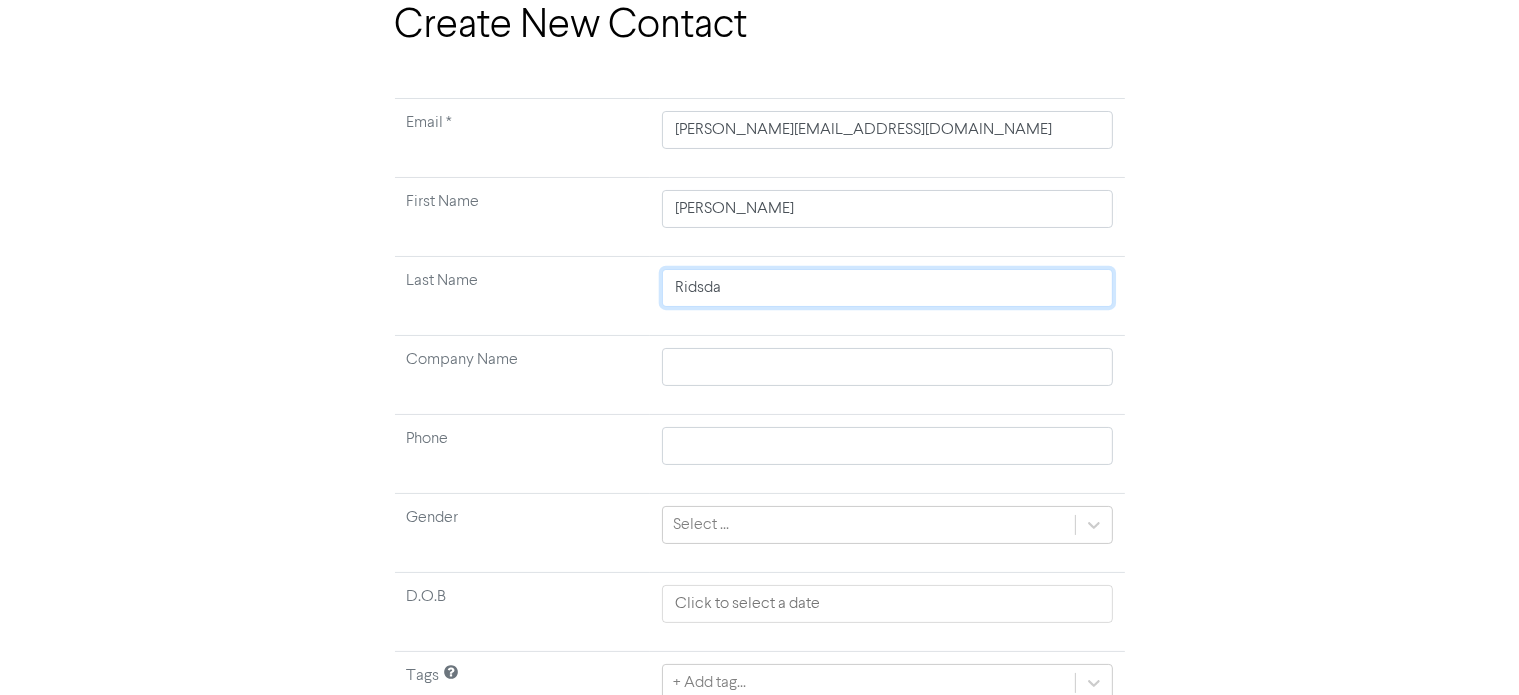 type on "Ridsdal" 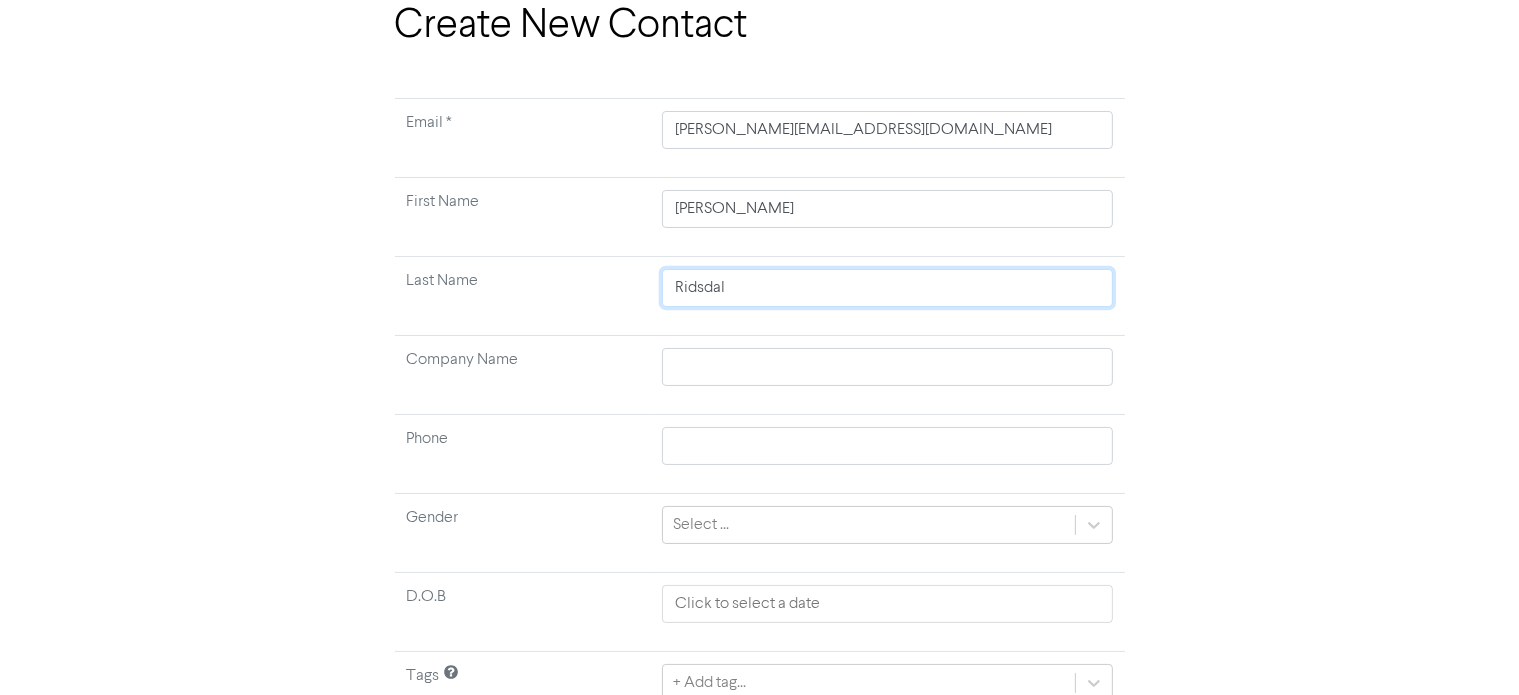 type 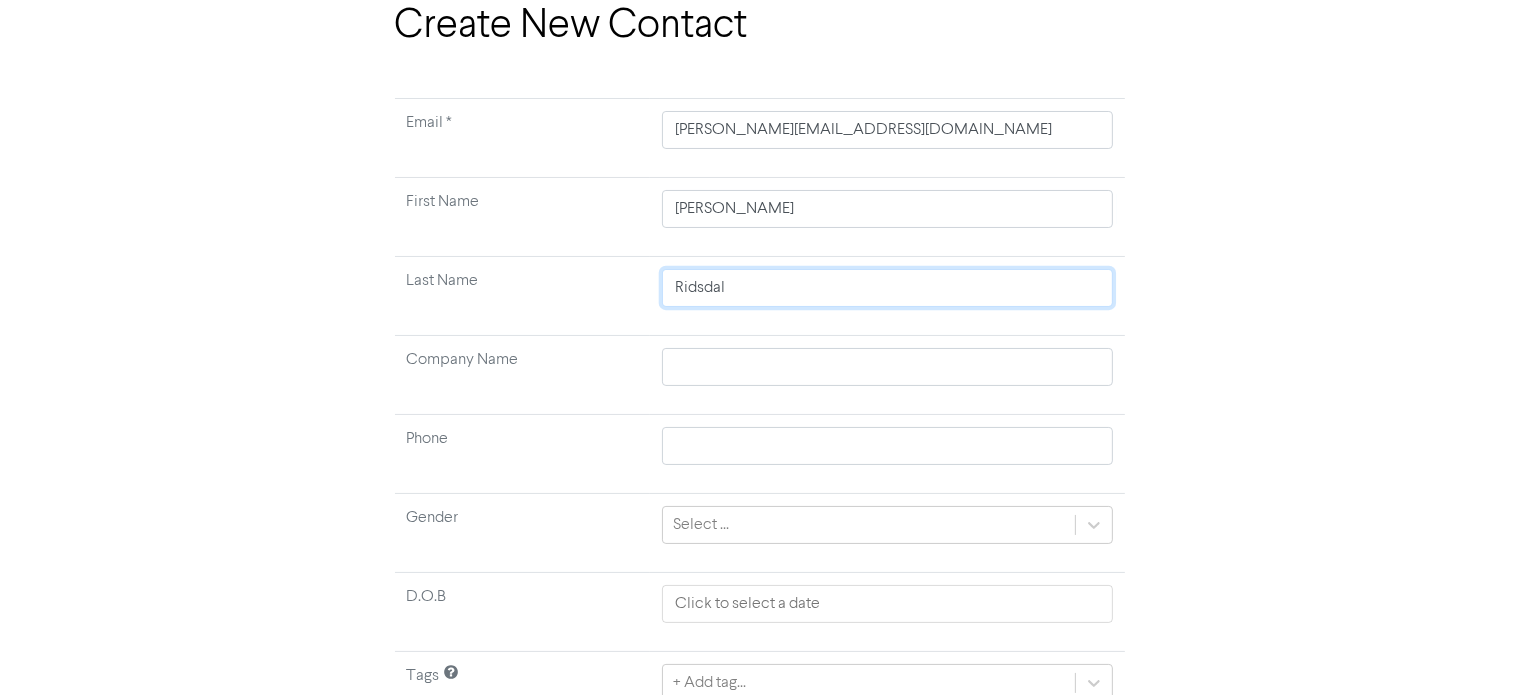 type on "[GEOGRAPHIC_DATA]" 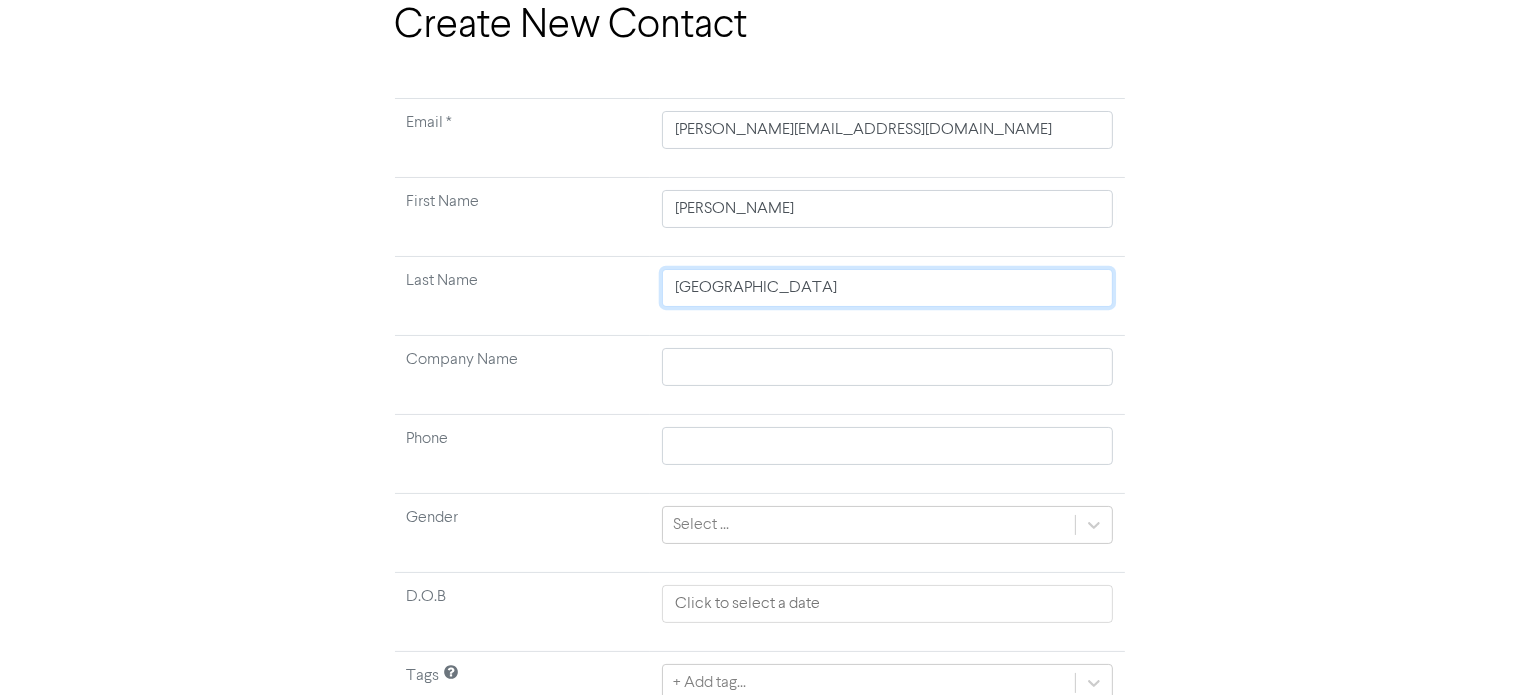 type on "[GEOGRAPHIC_DATA]" 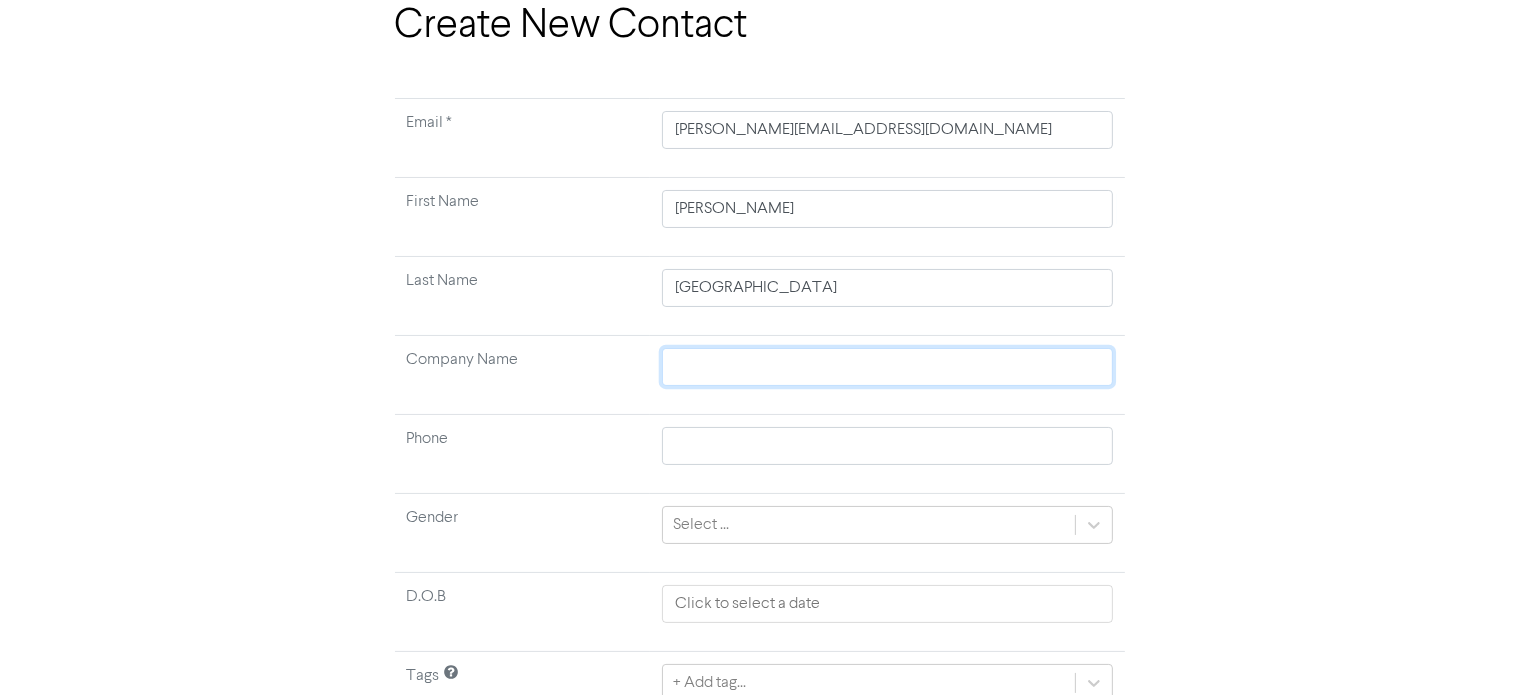 type 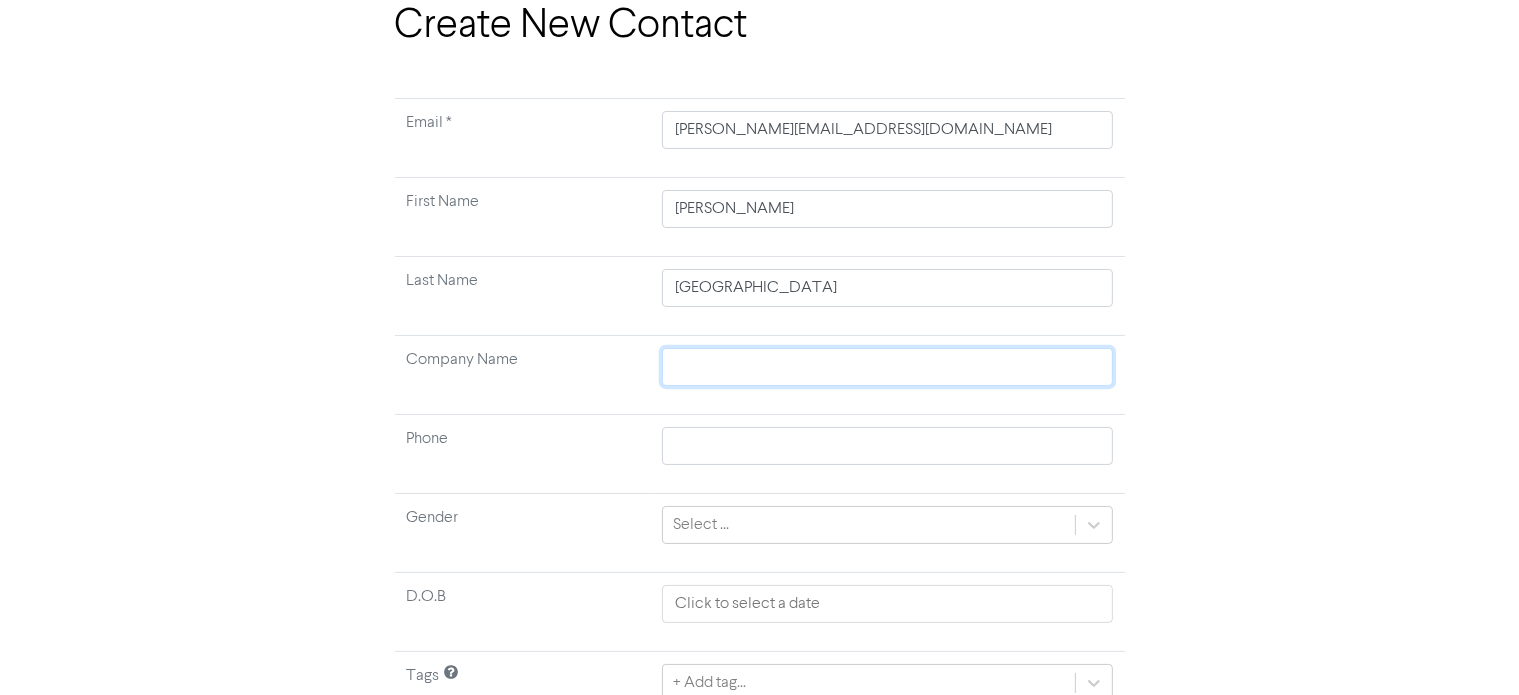 type on "S" 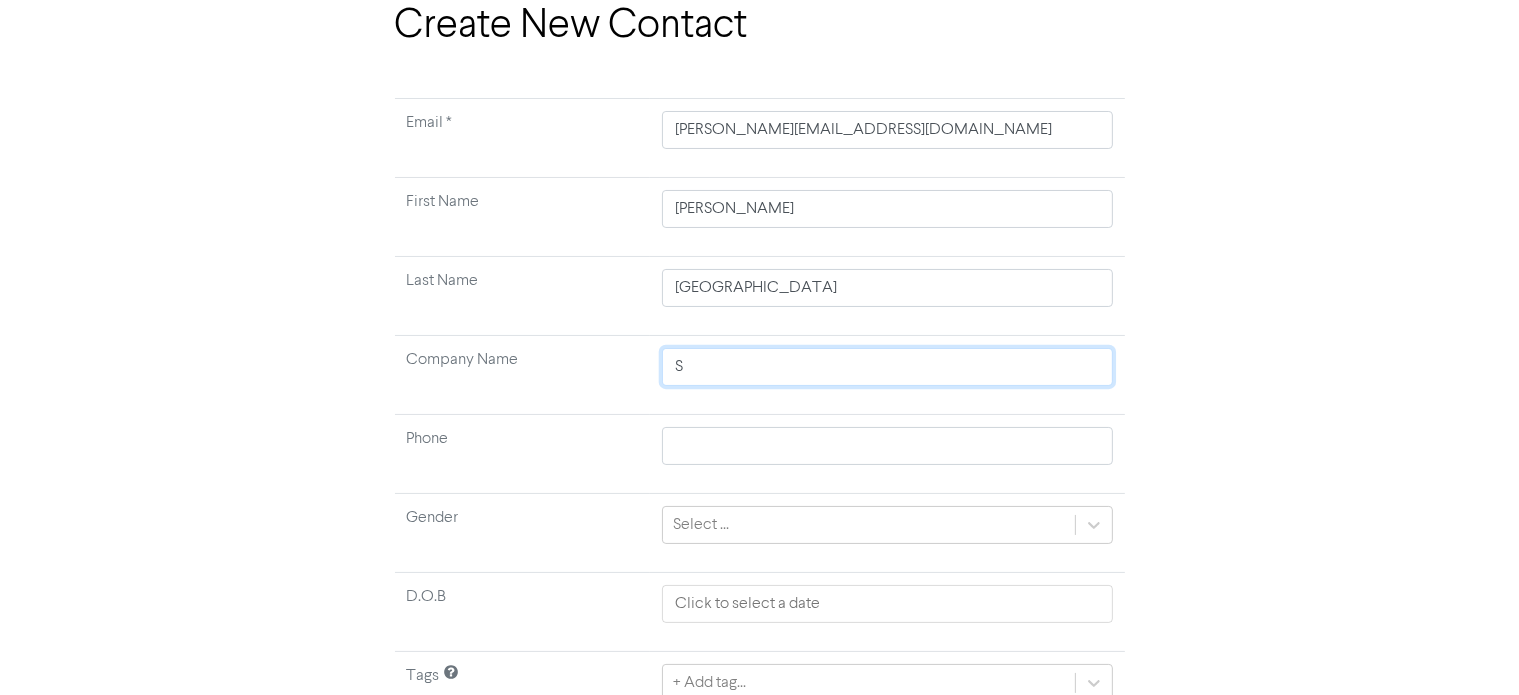 type on "Sh" 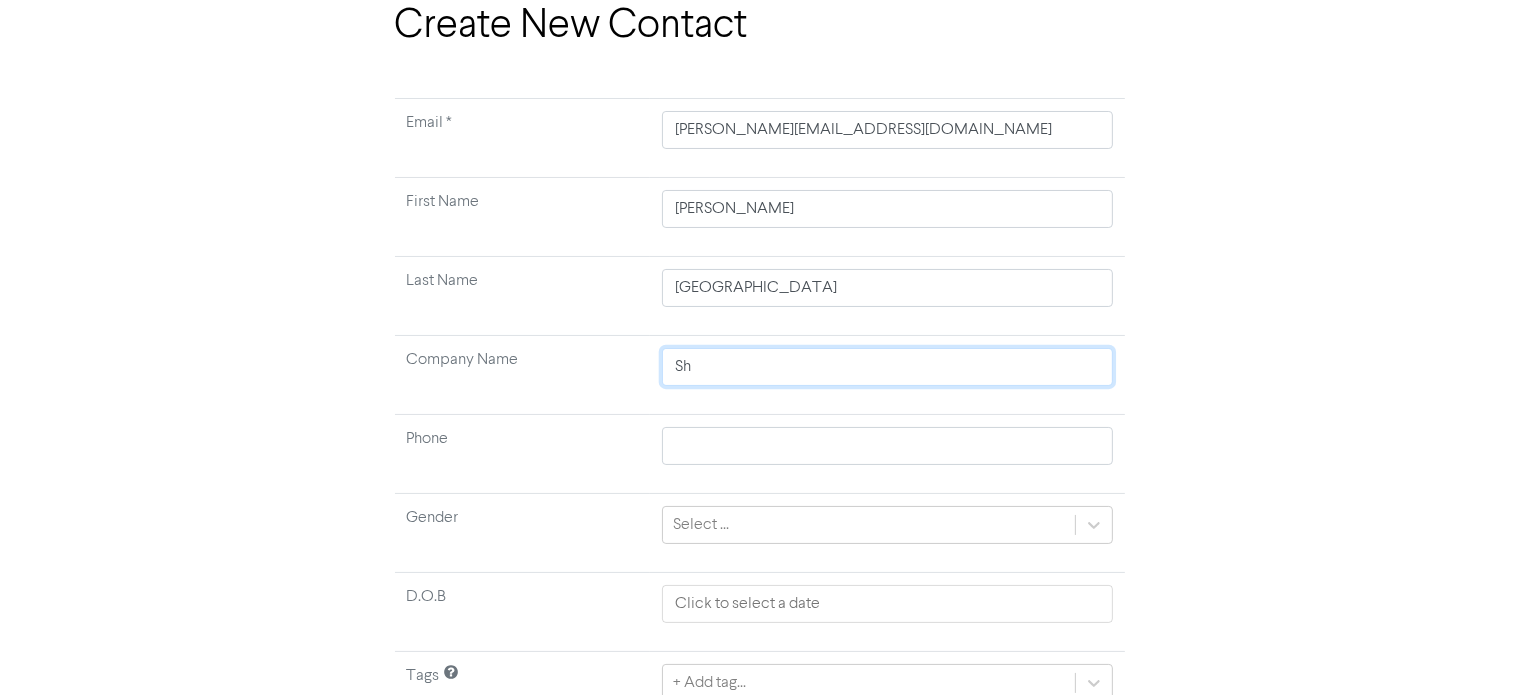 type on "Shi" 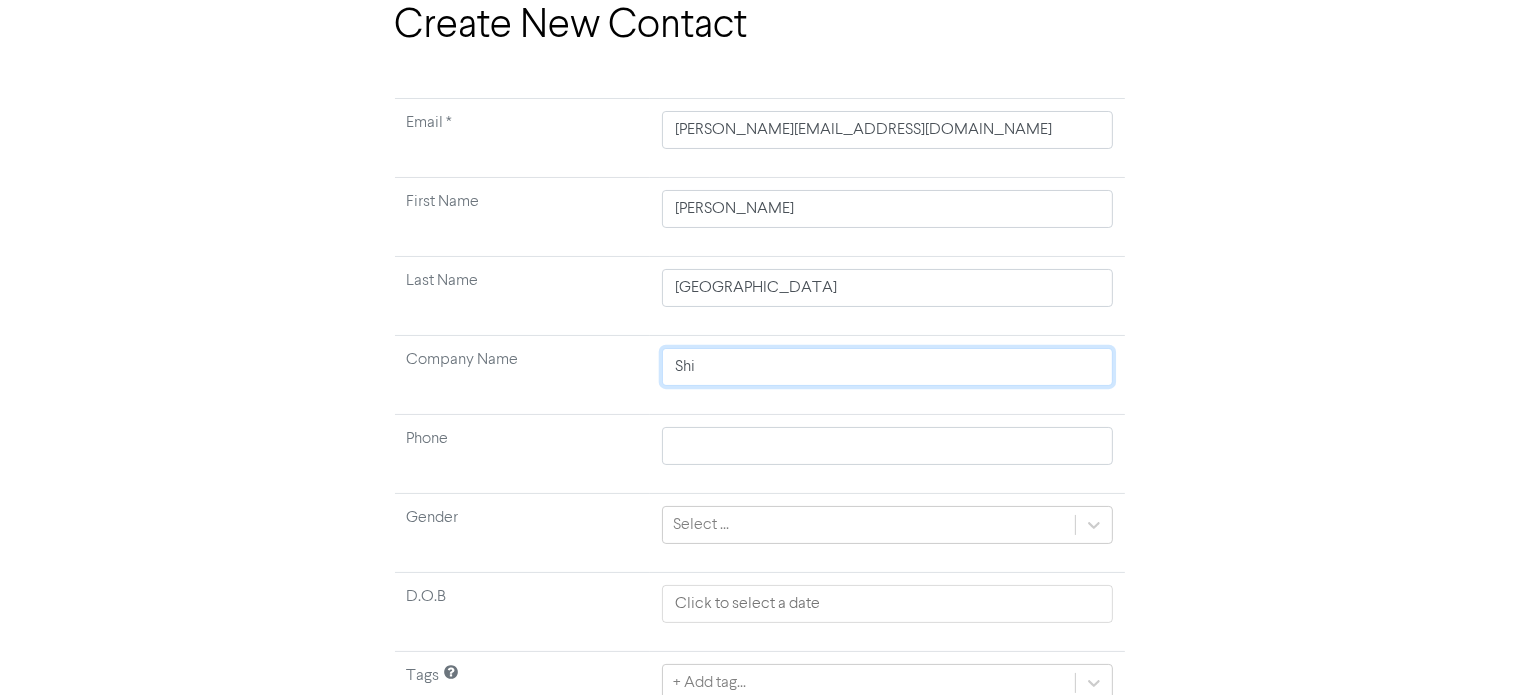 type on "Shif" 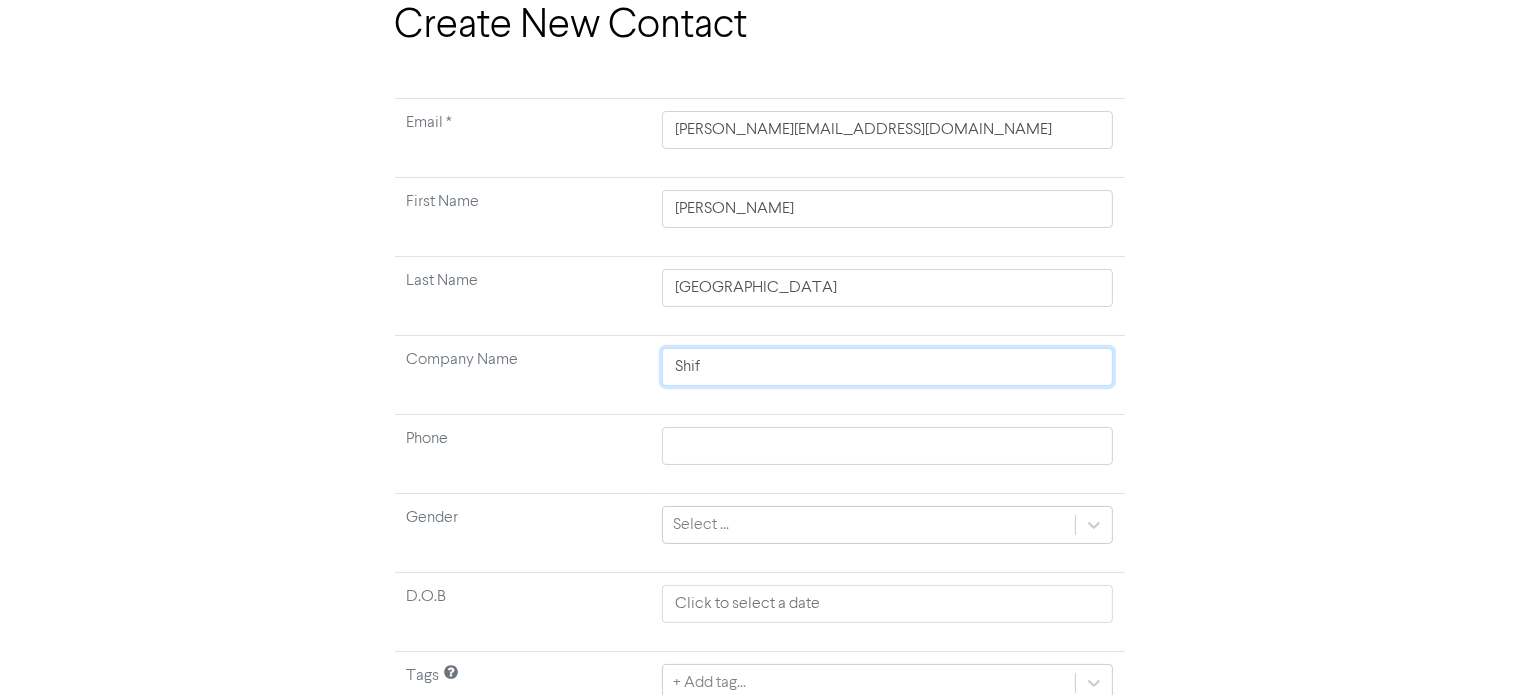 type on "Shift" 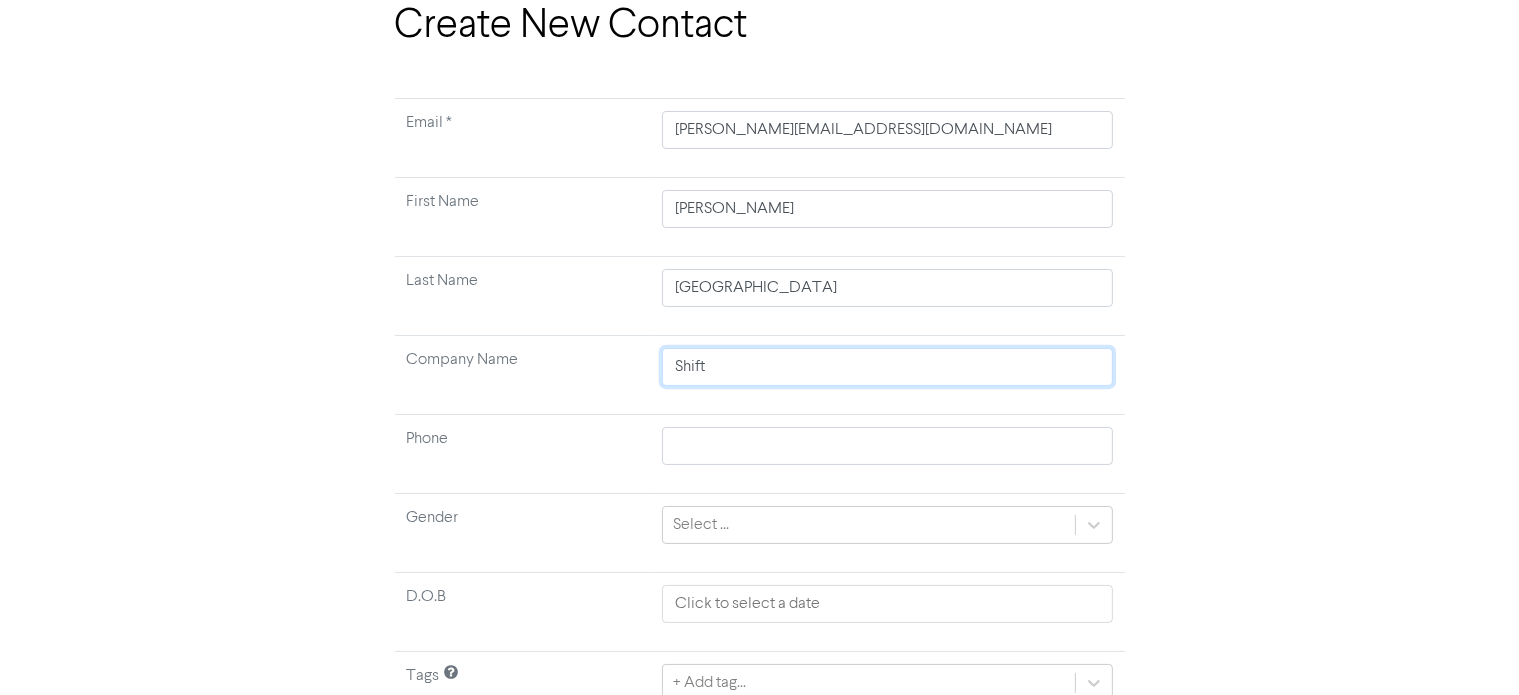 type on "Shifti" 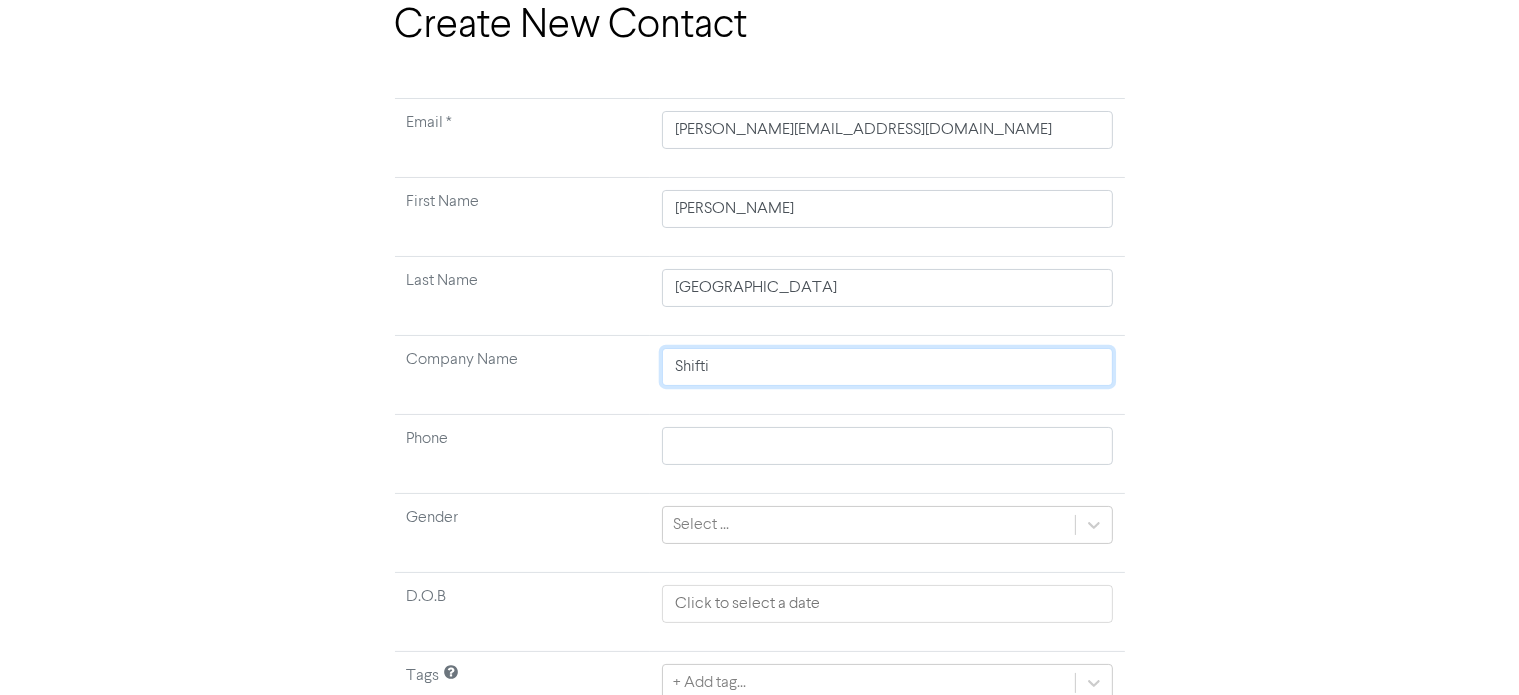 type 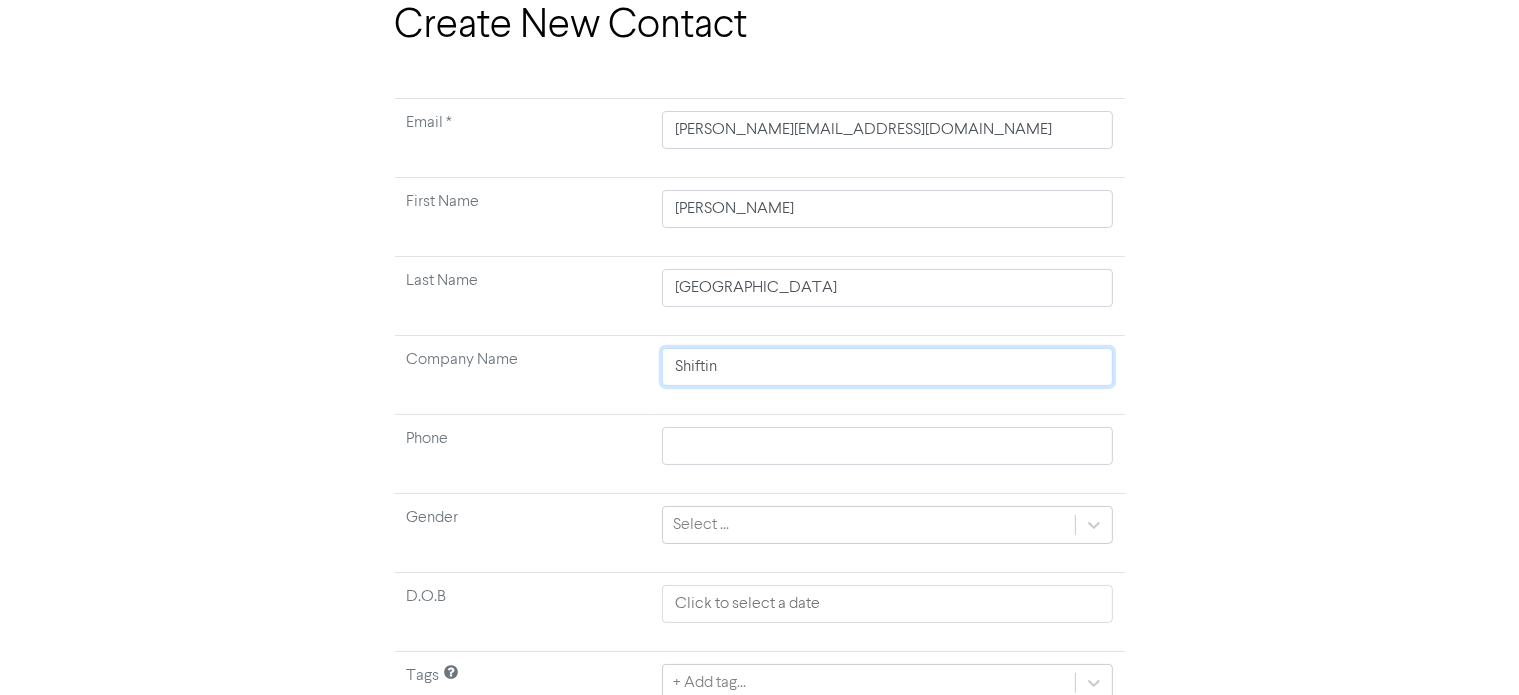 type on "Shifting" 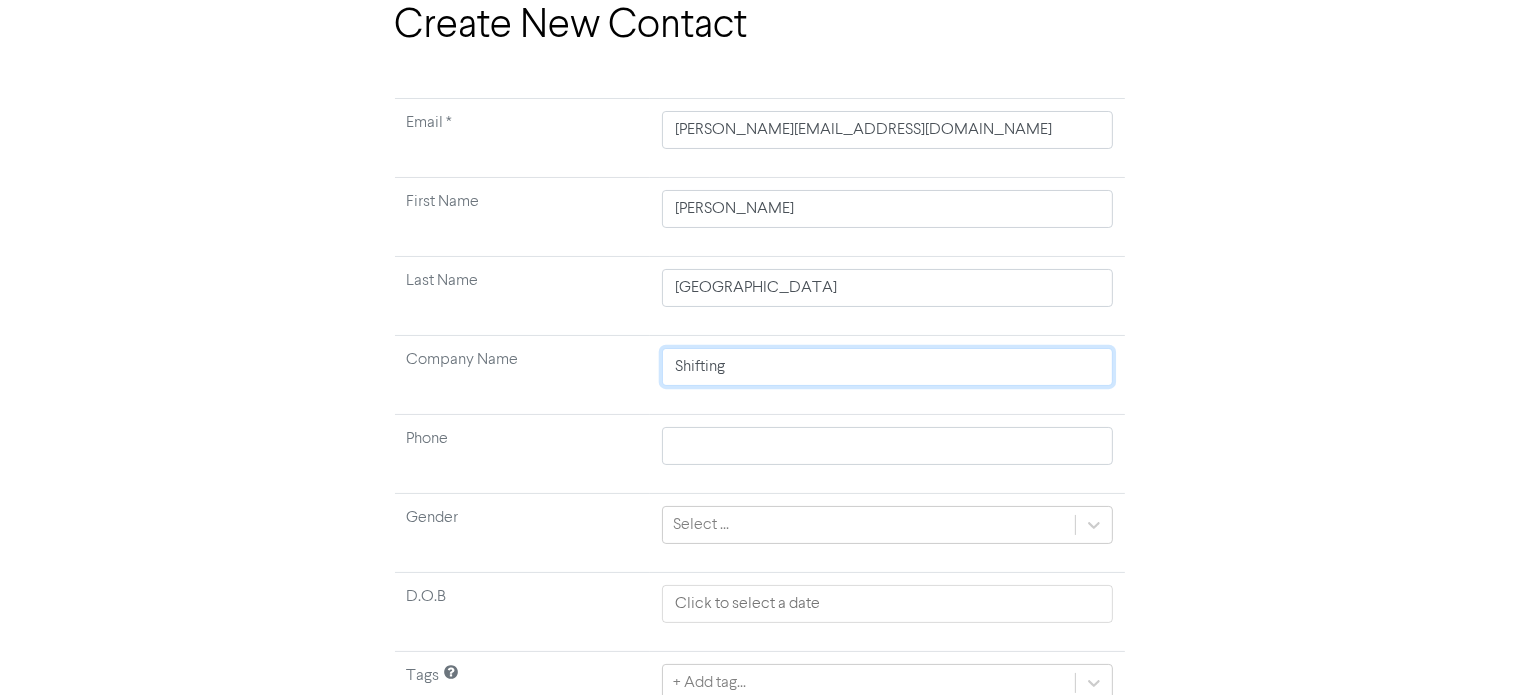 type 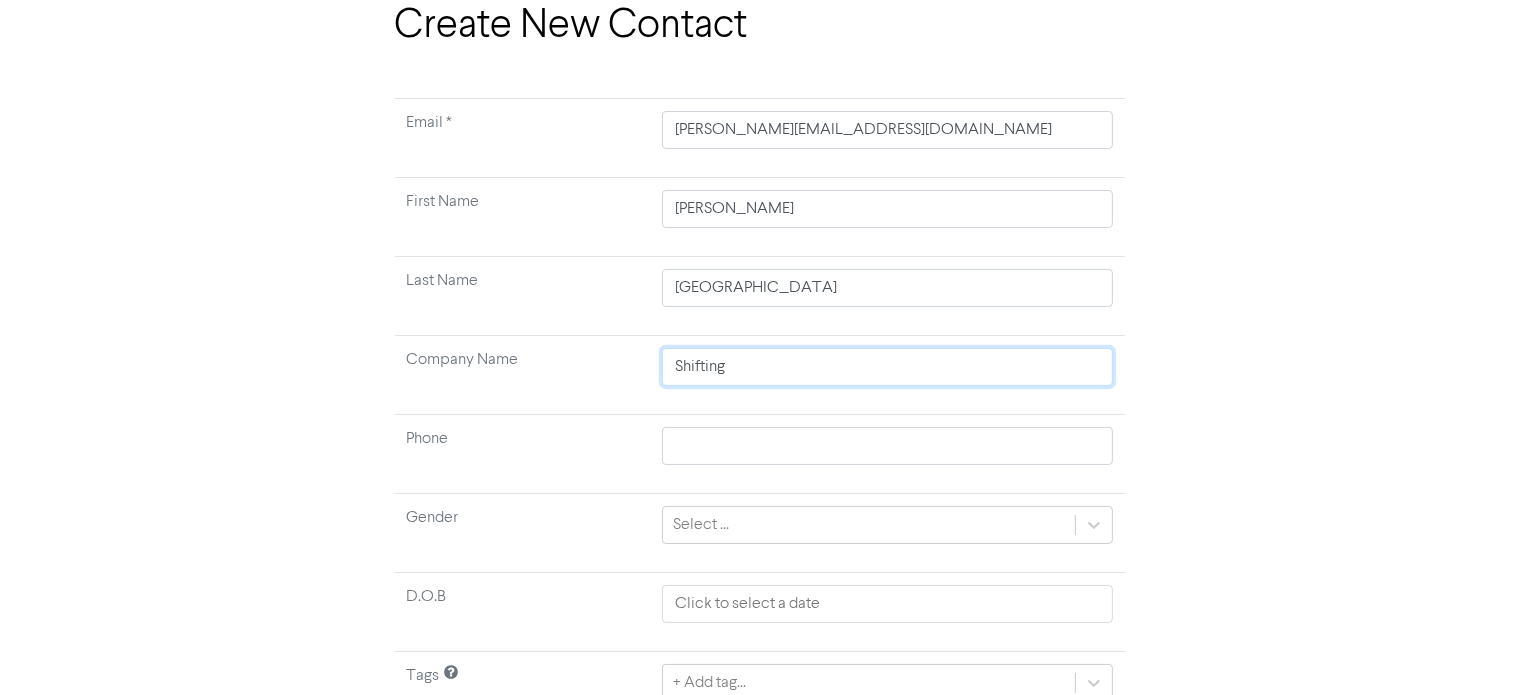 type on "Shifting" 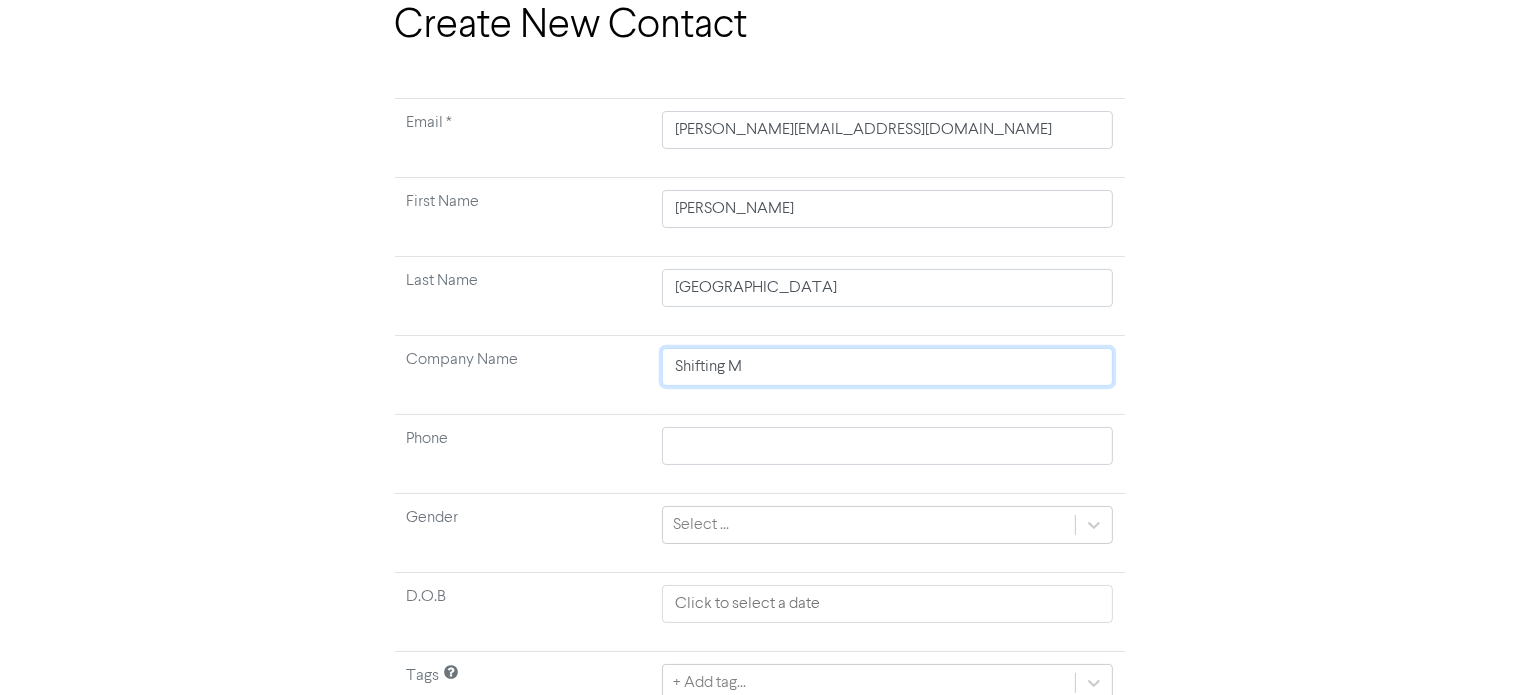 type on "Shifting Mi" 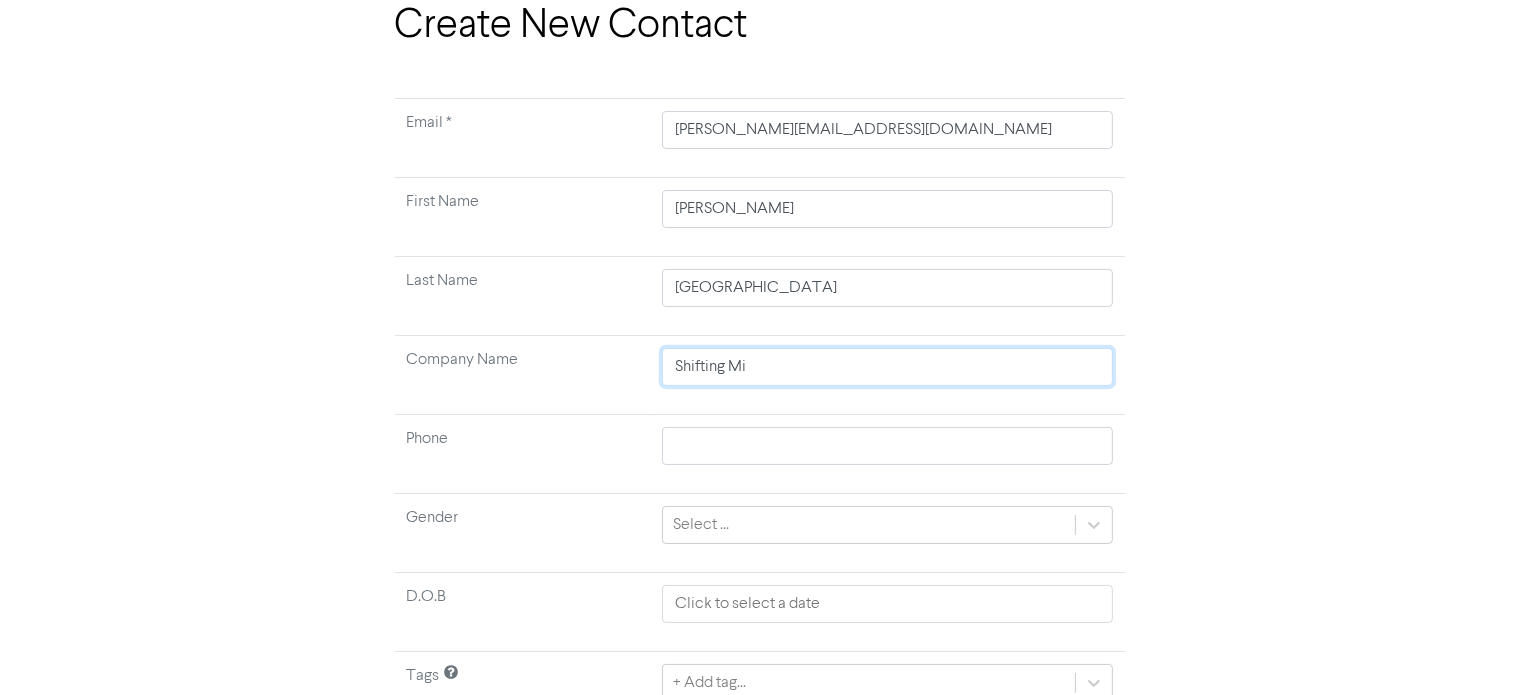 type on "Shifting Min" 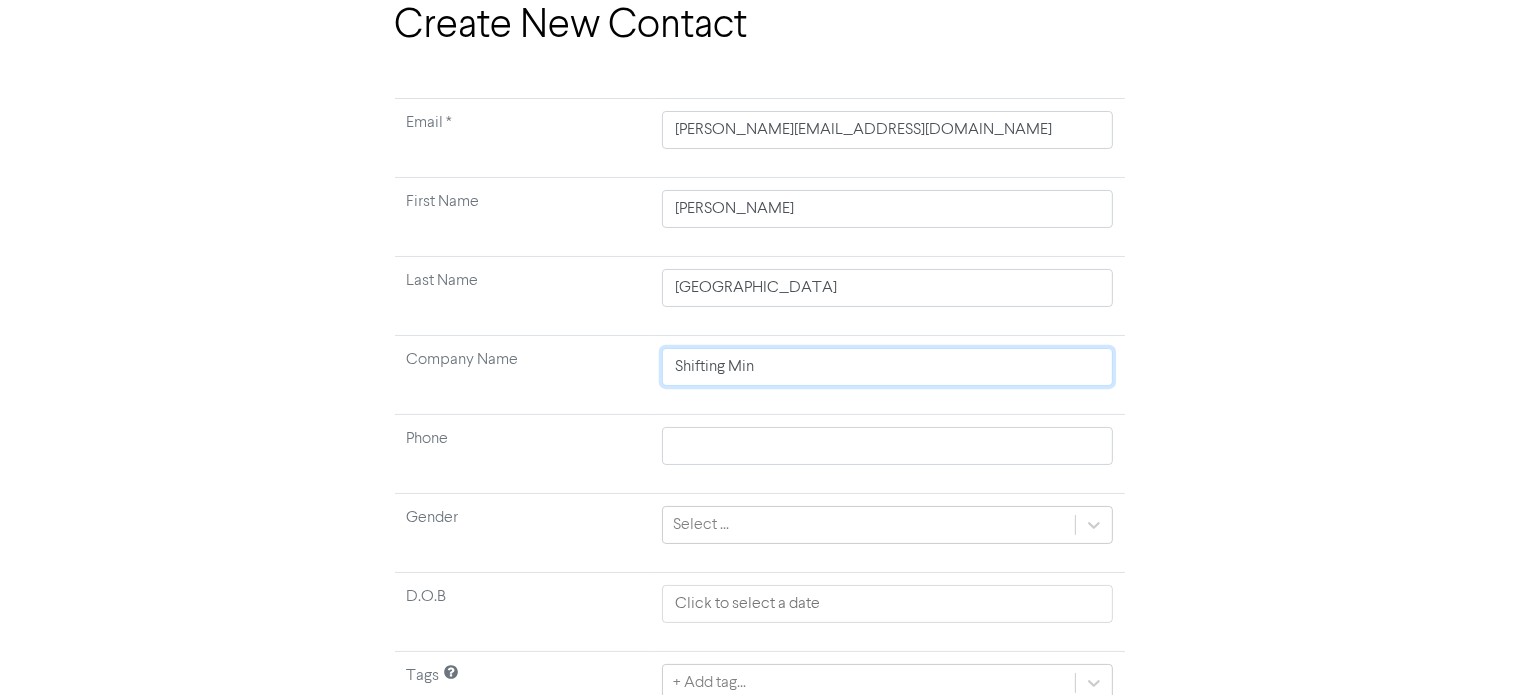 type on "Shifting Mind" 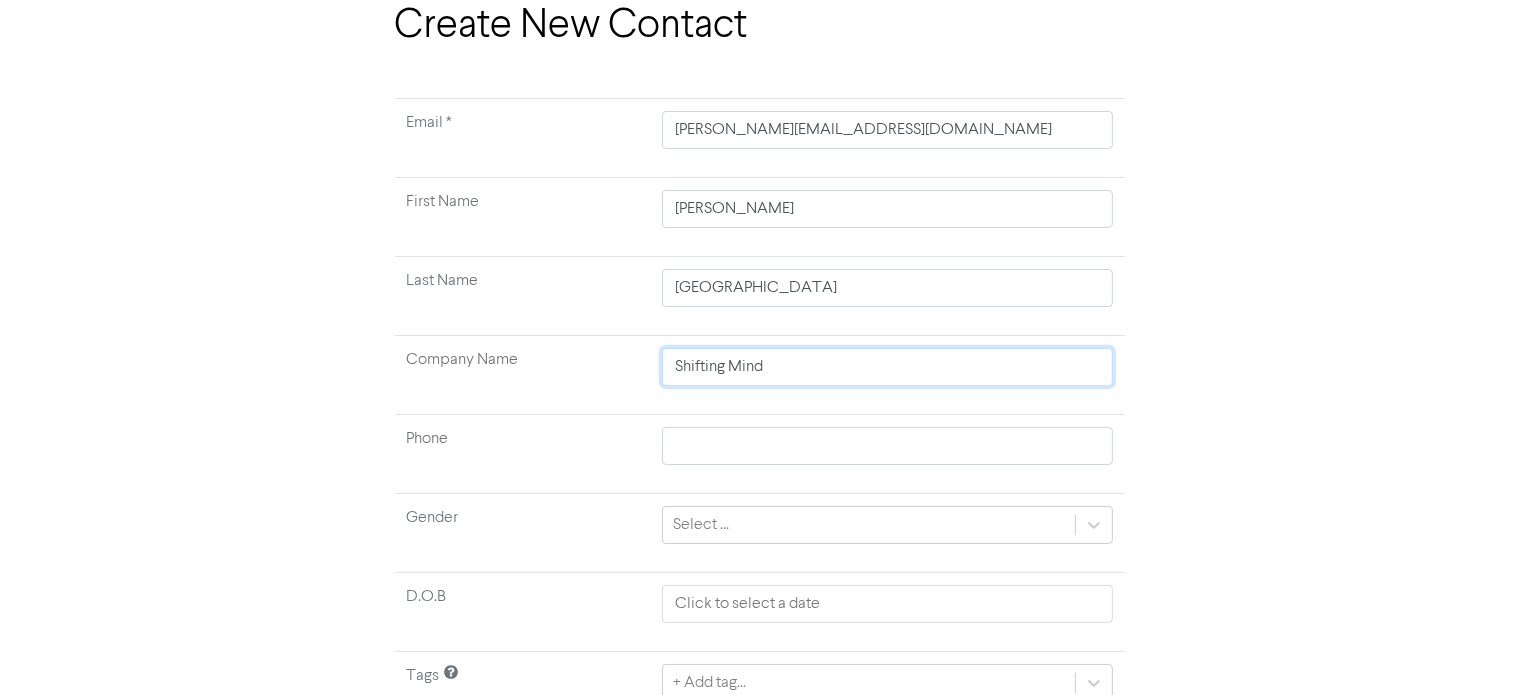 type 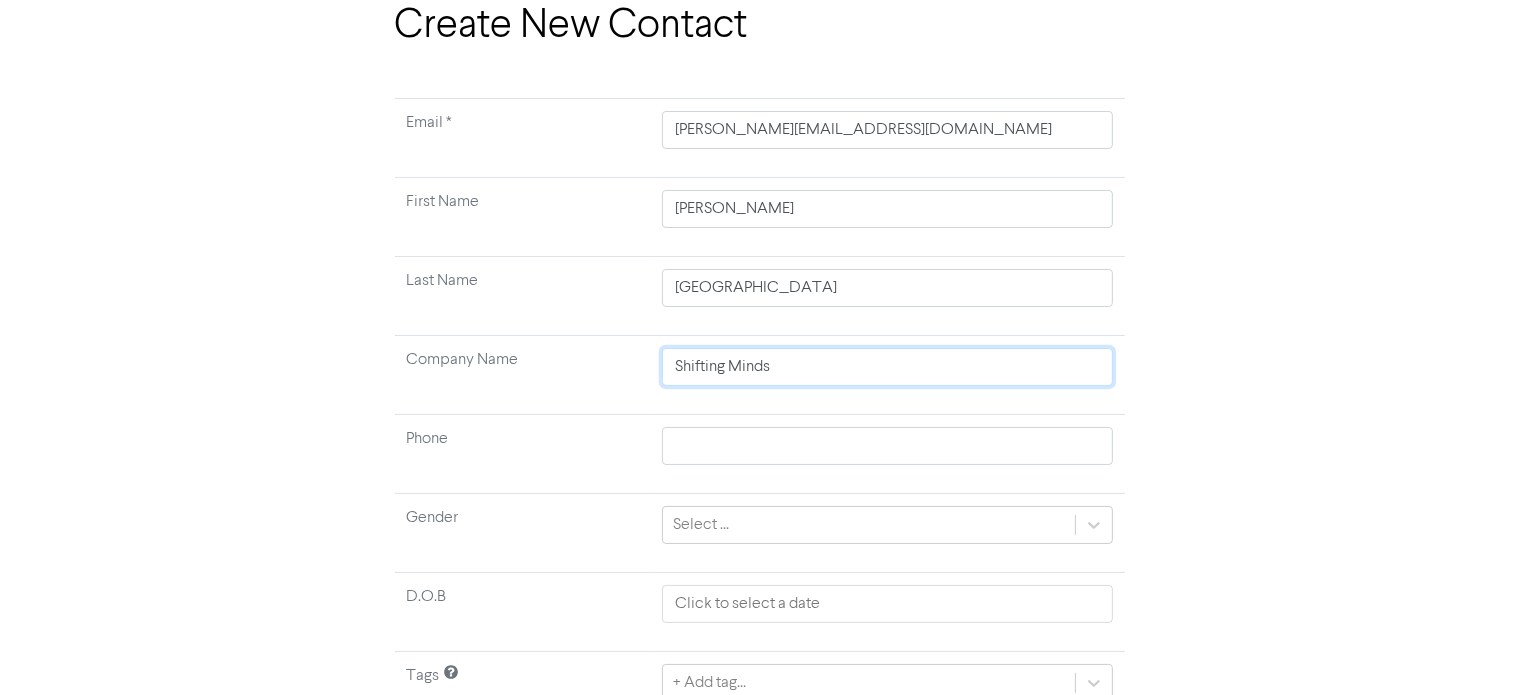 type on "Shifting Mindse" 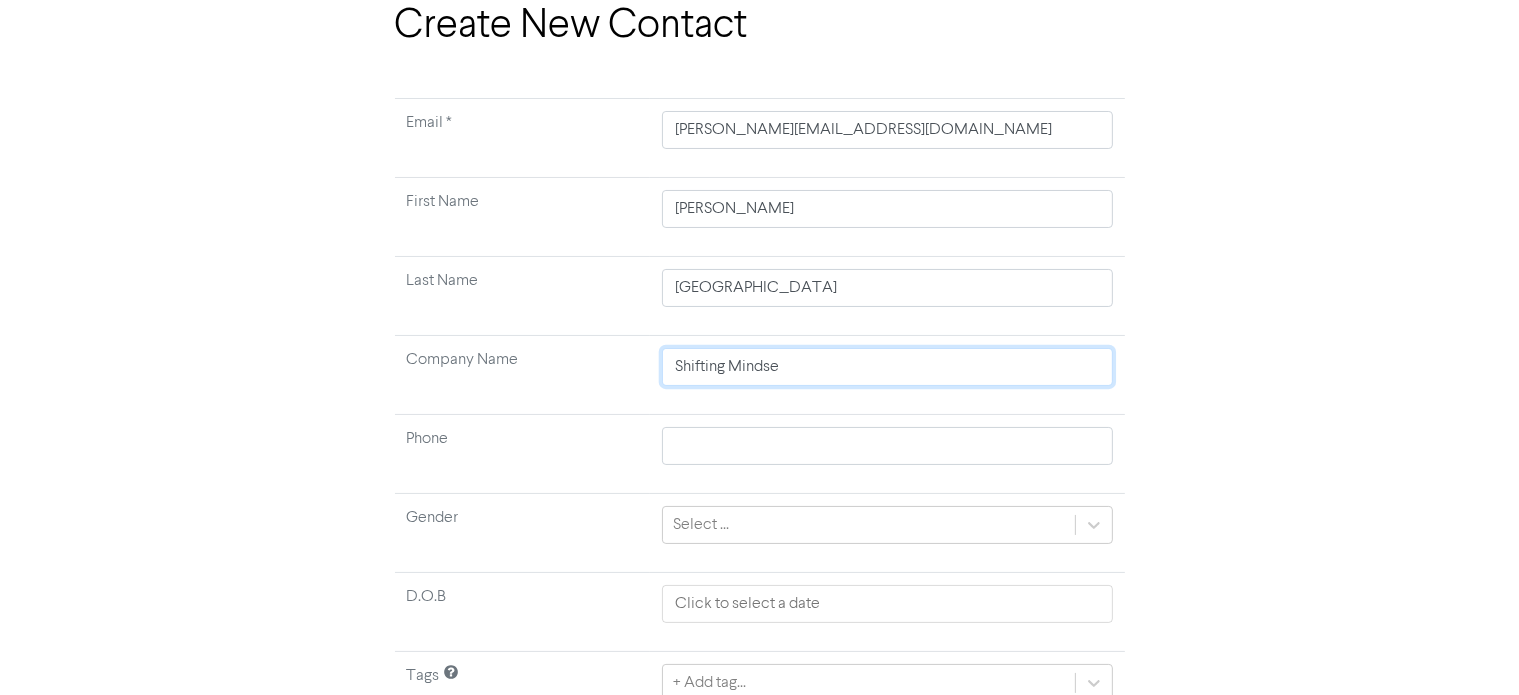 type on "Shifting Mindset" 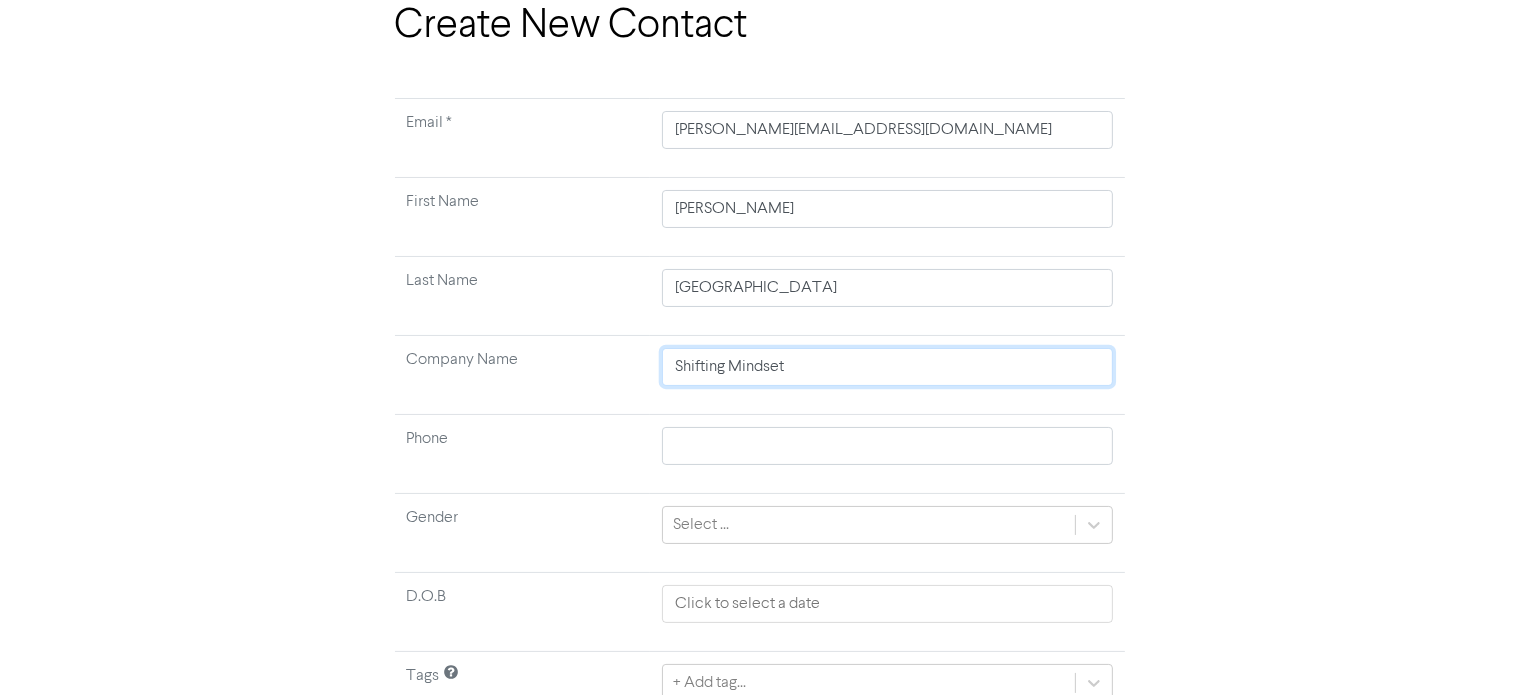 type on "Shifting Mindset" 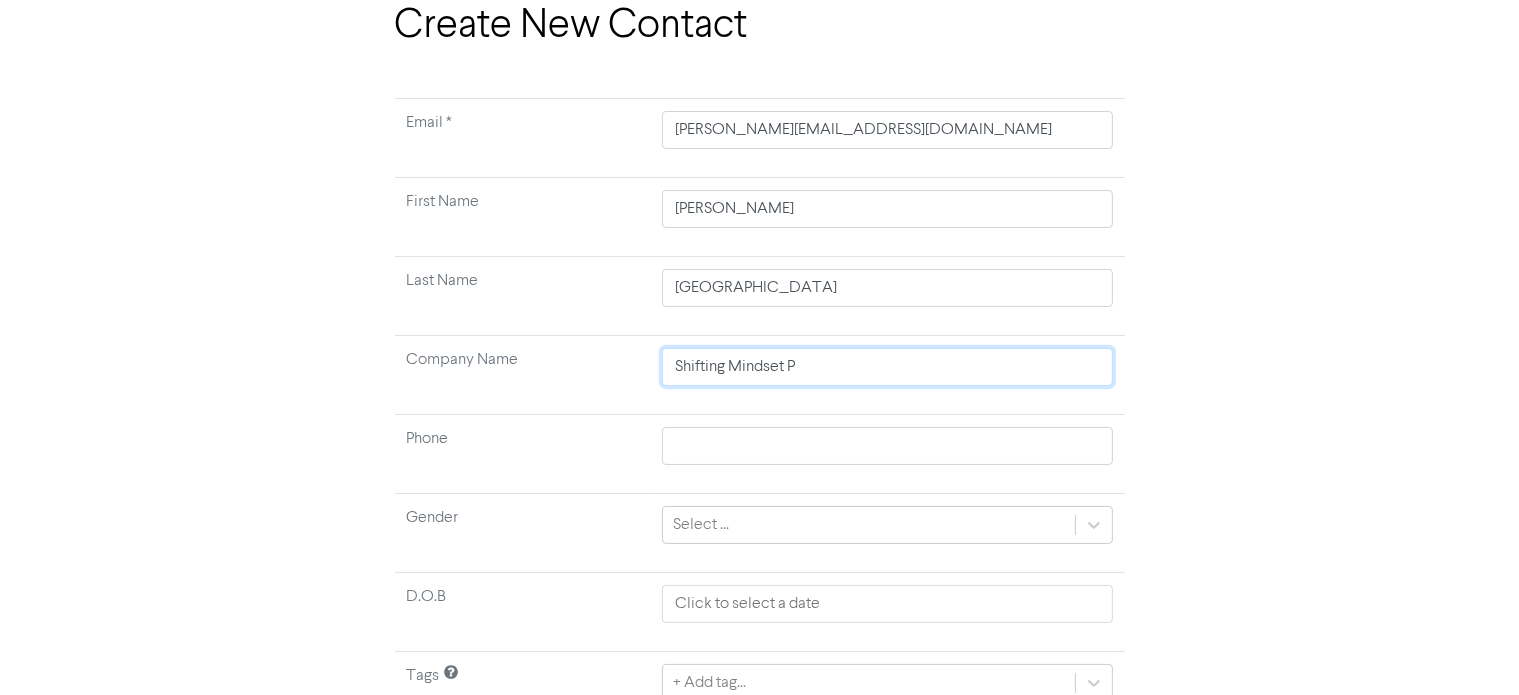 type on "Shifting Mindset Pt" 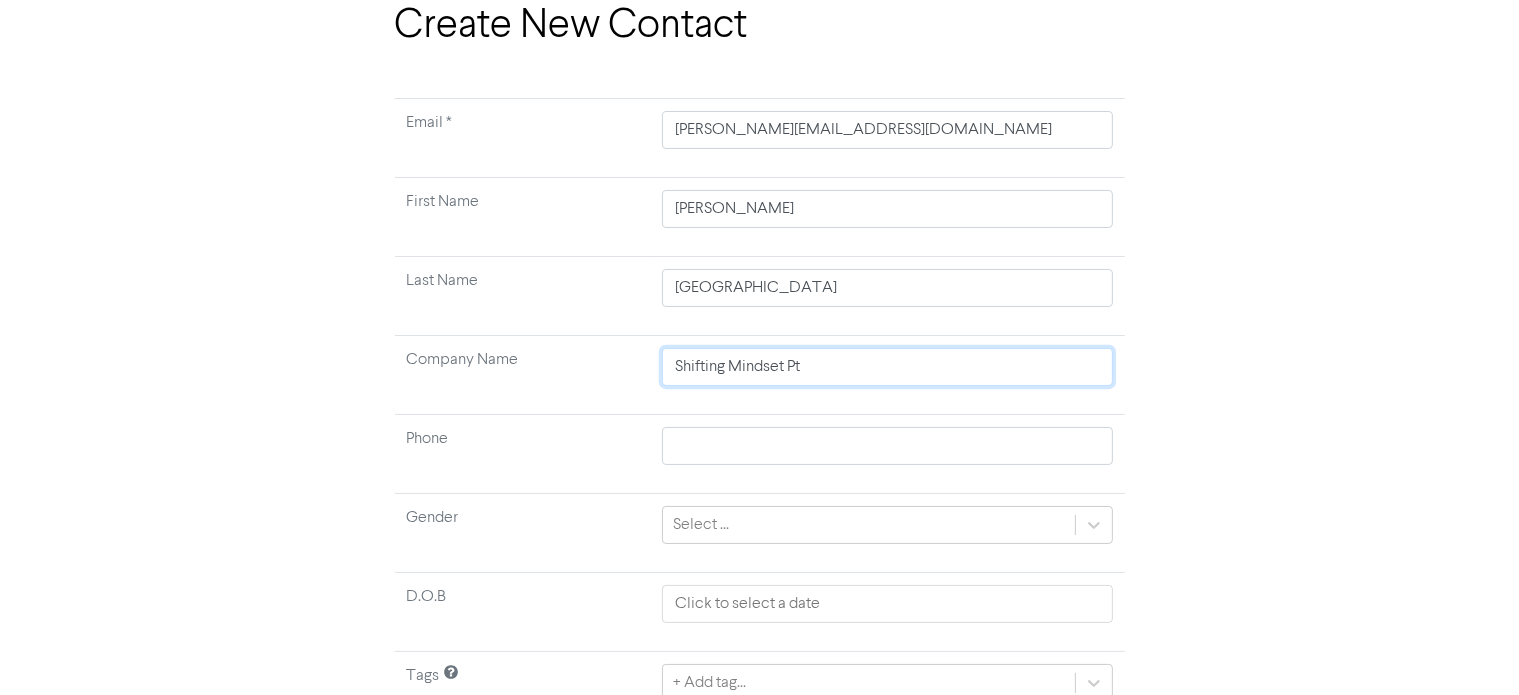 type on "Shifting Mindset Pty" 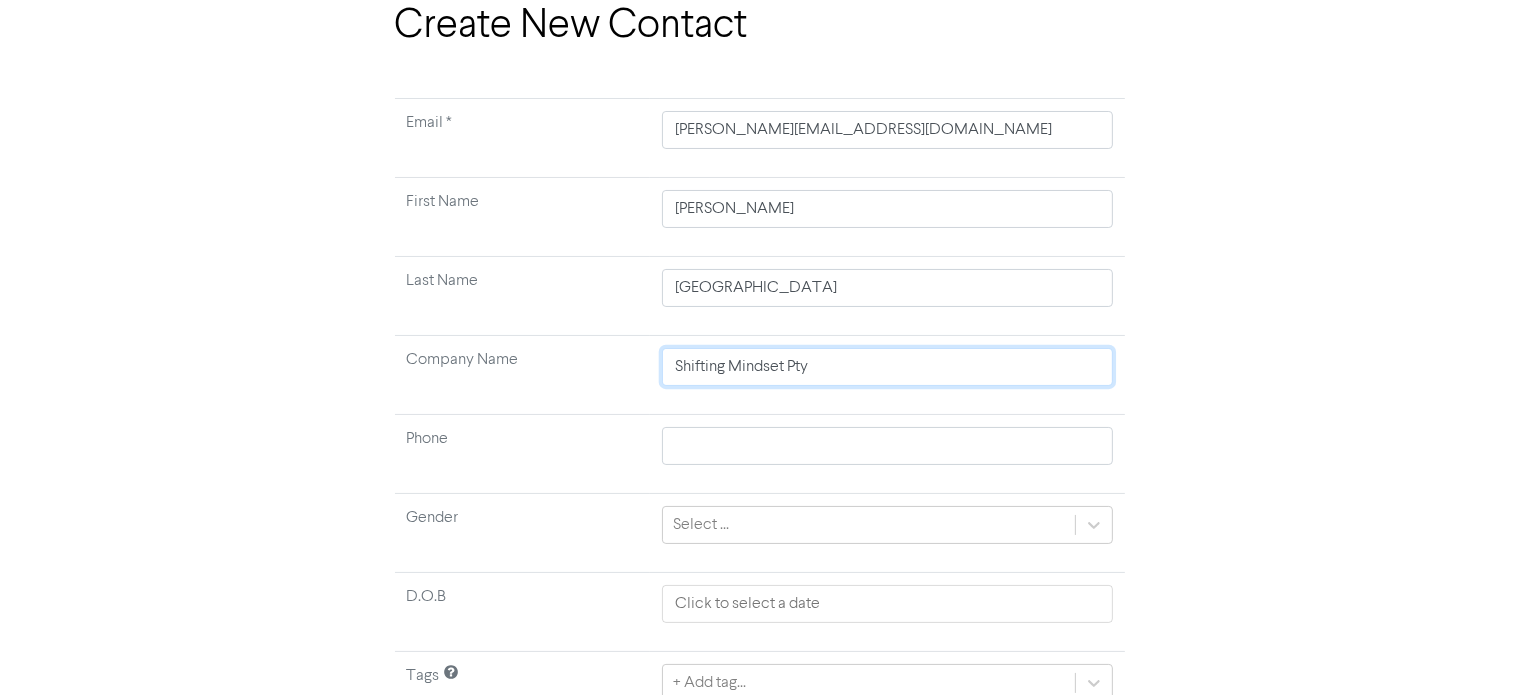 type on "Shifting Mindset Pty" 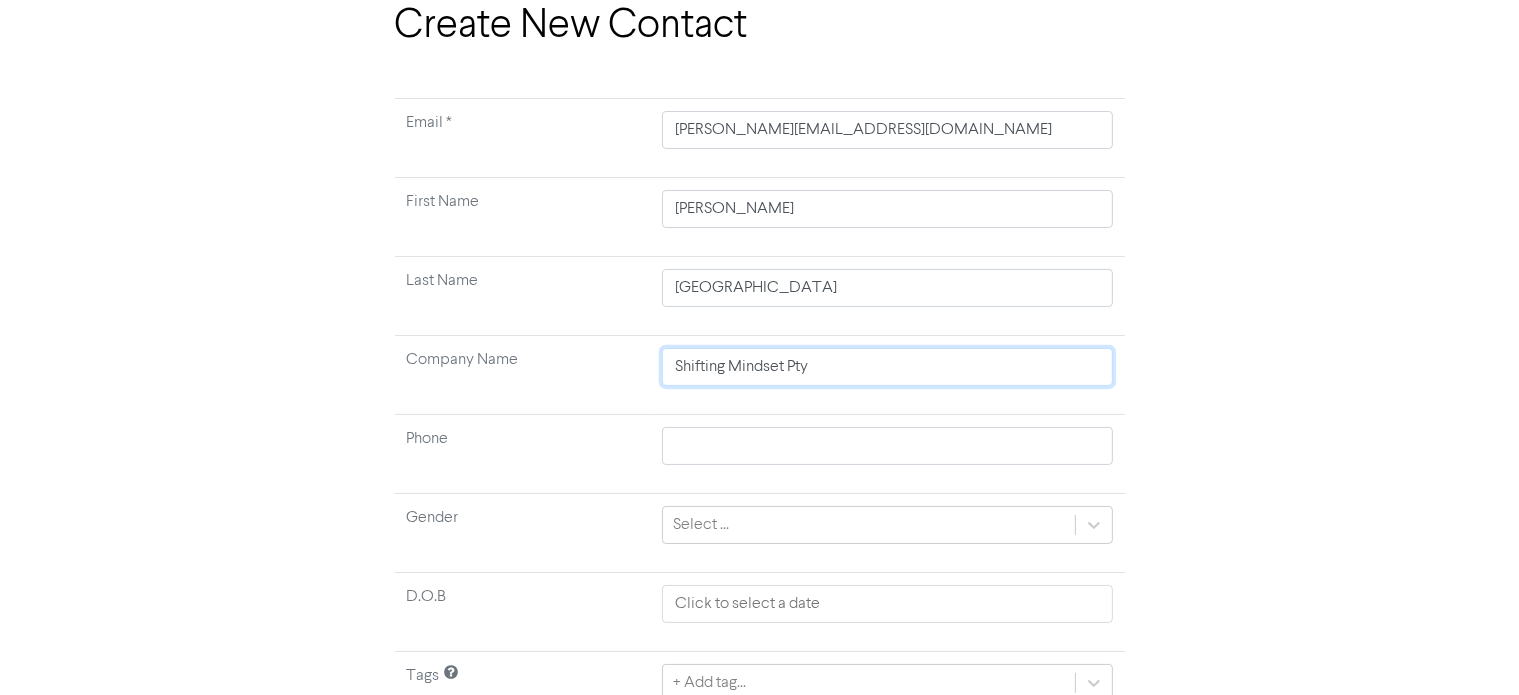 type on "Shifting Mindset Pty L" 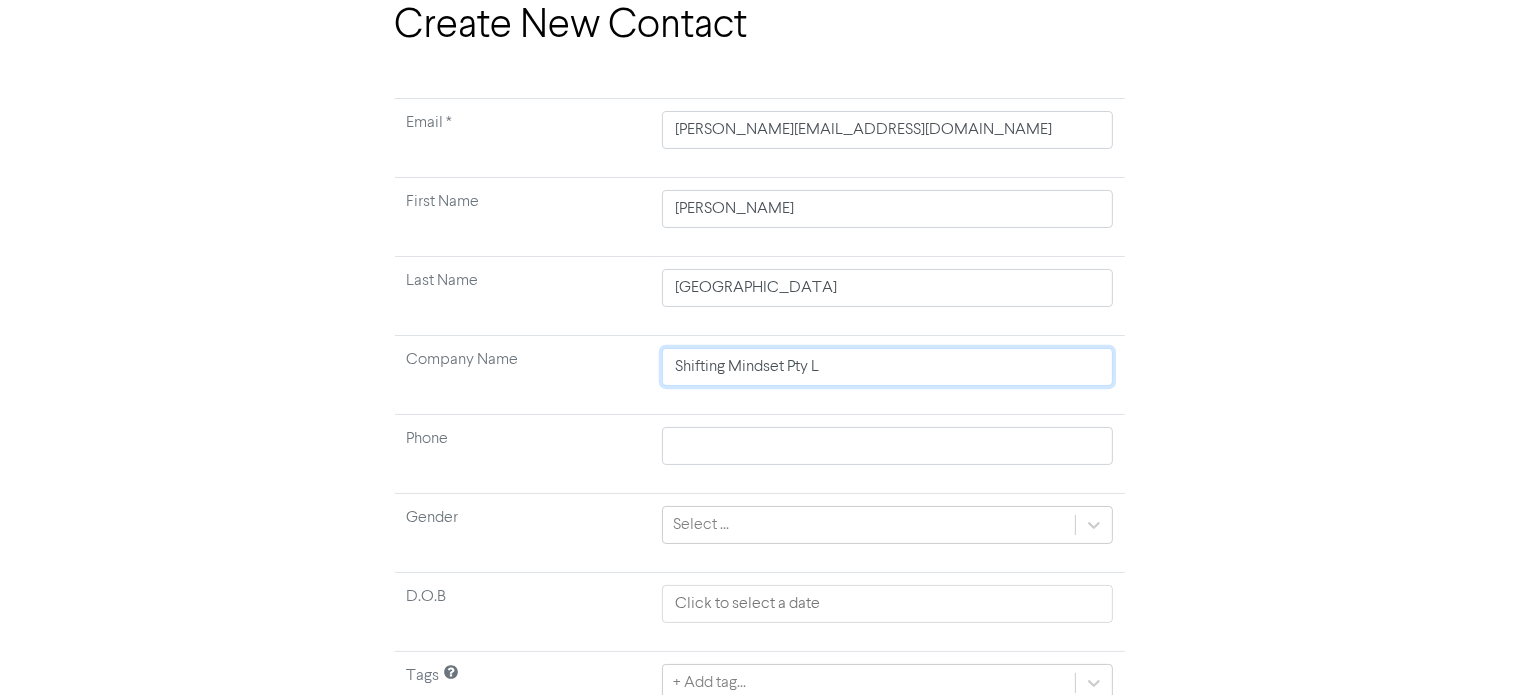 type on "Shifting Mindset Pty Lt" 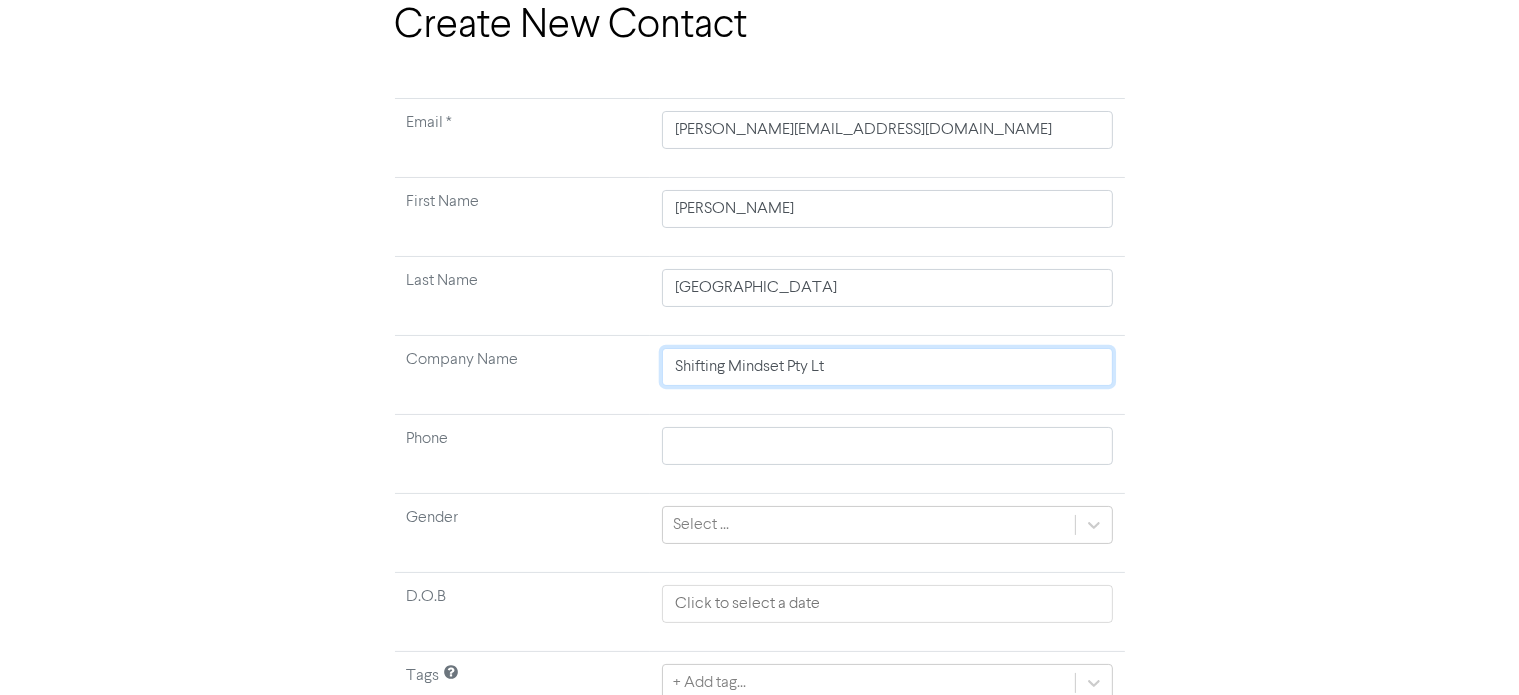 type on "Shifting Mindset Pty Ltd" 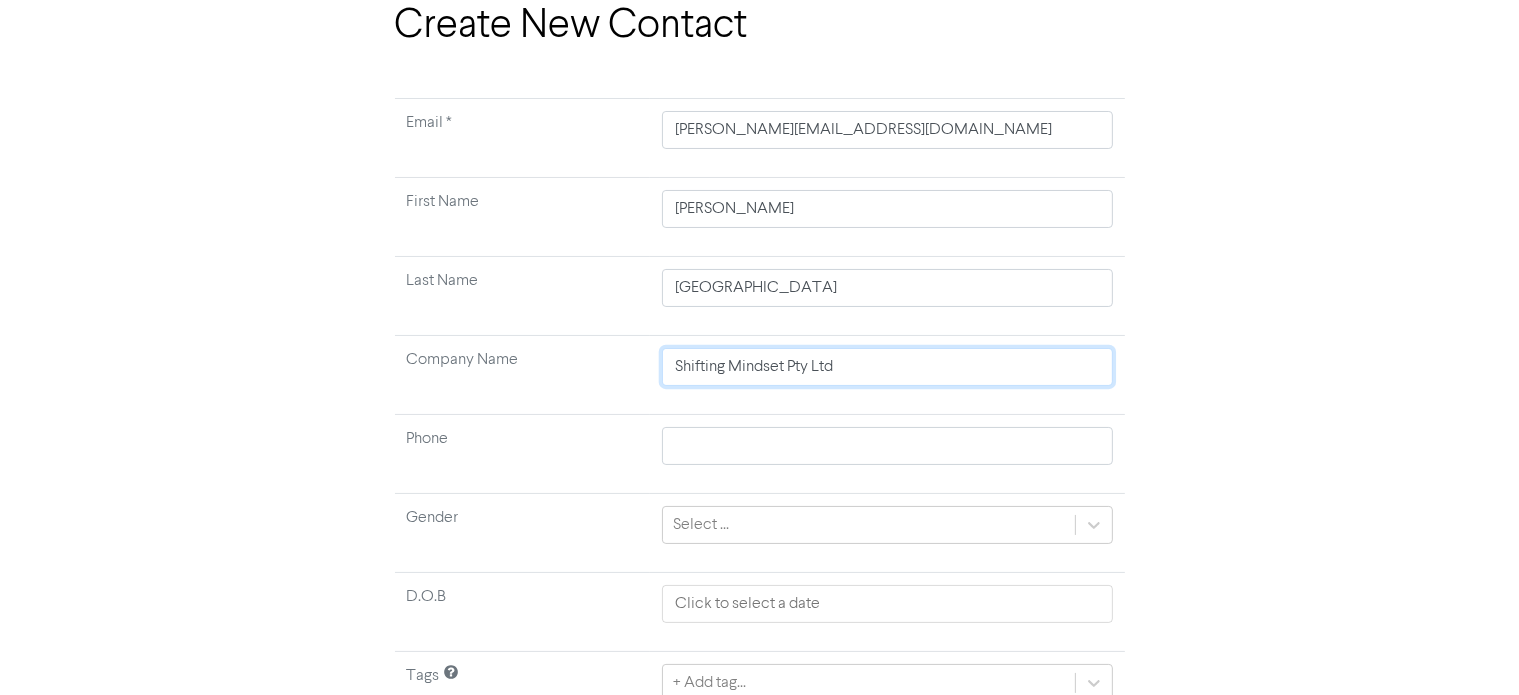 type 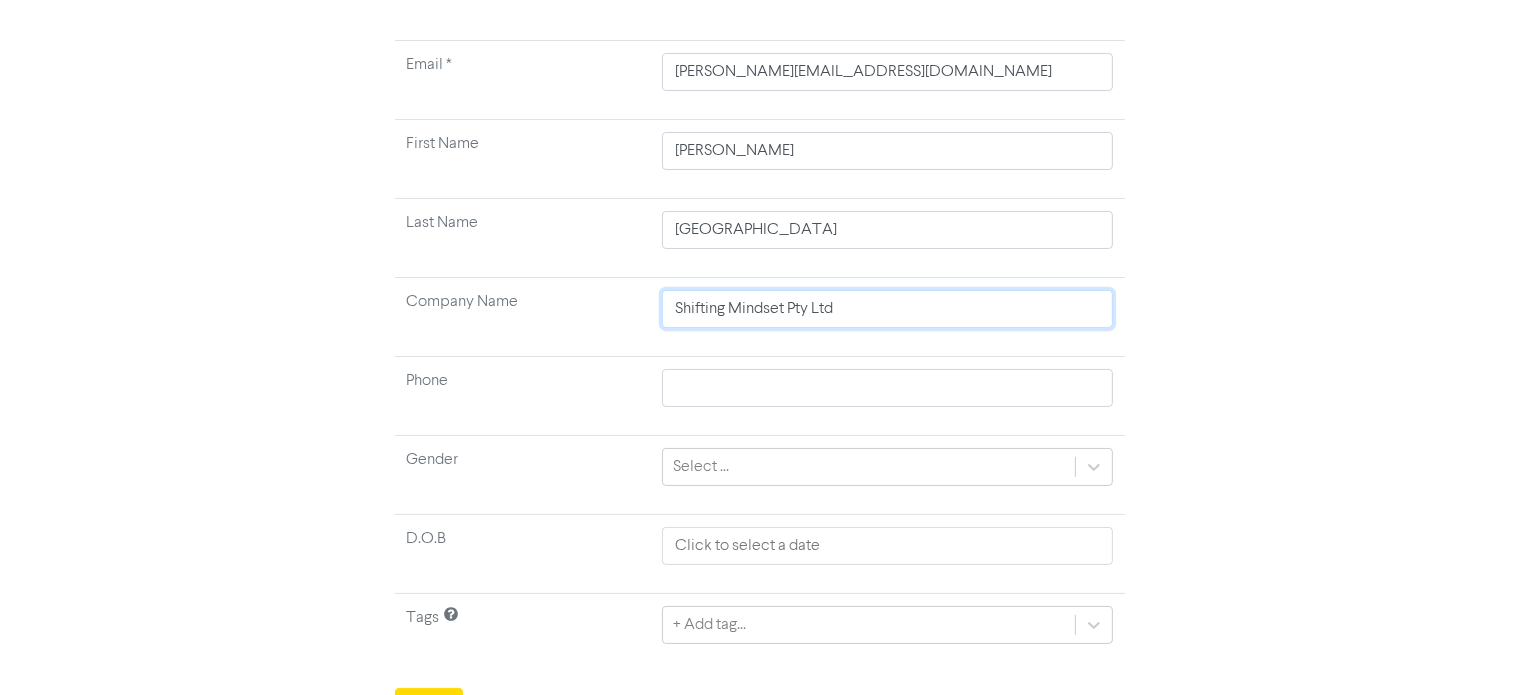 scroll, scrollTop: 190, scrollLeft: 0, axis: vertical 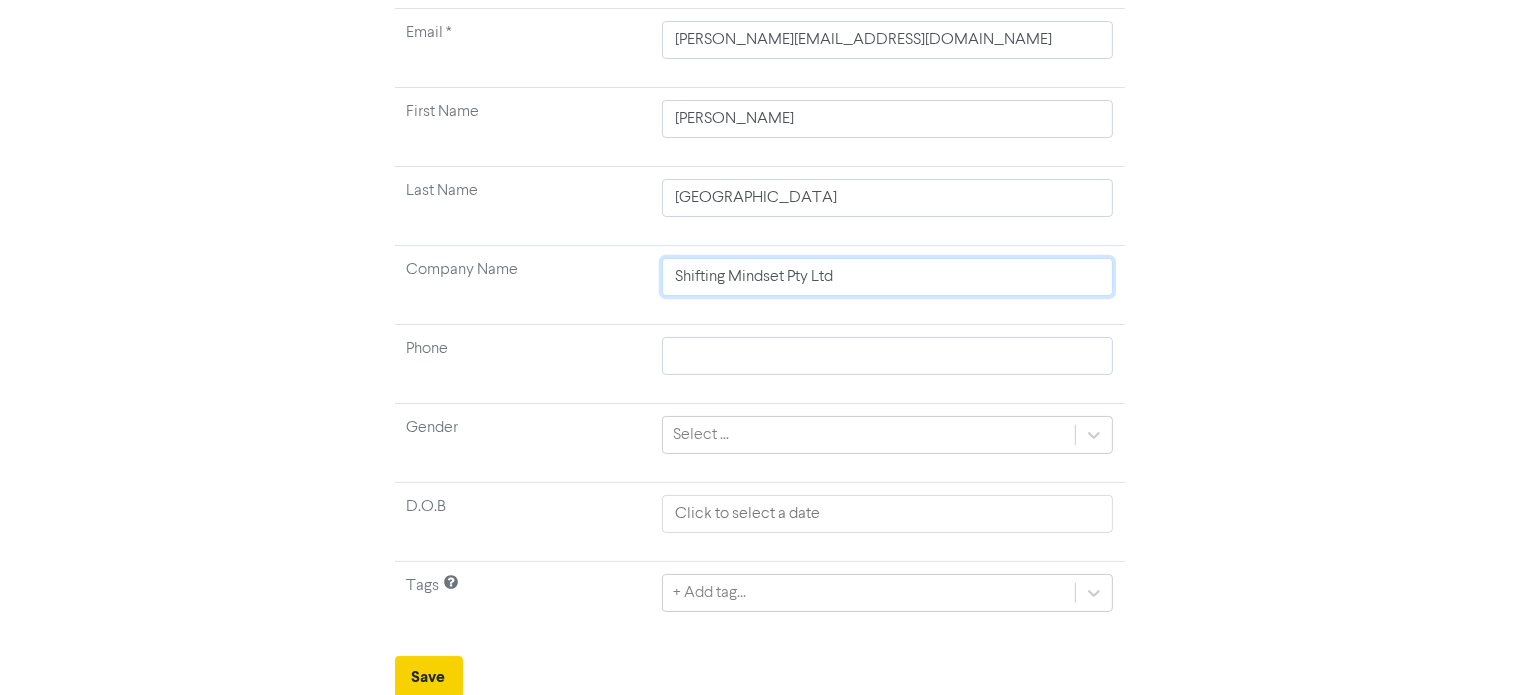 type on "Shifting Mindset Pty Ltd" 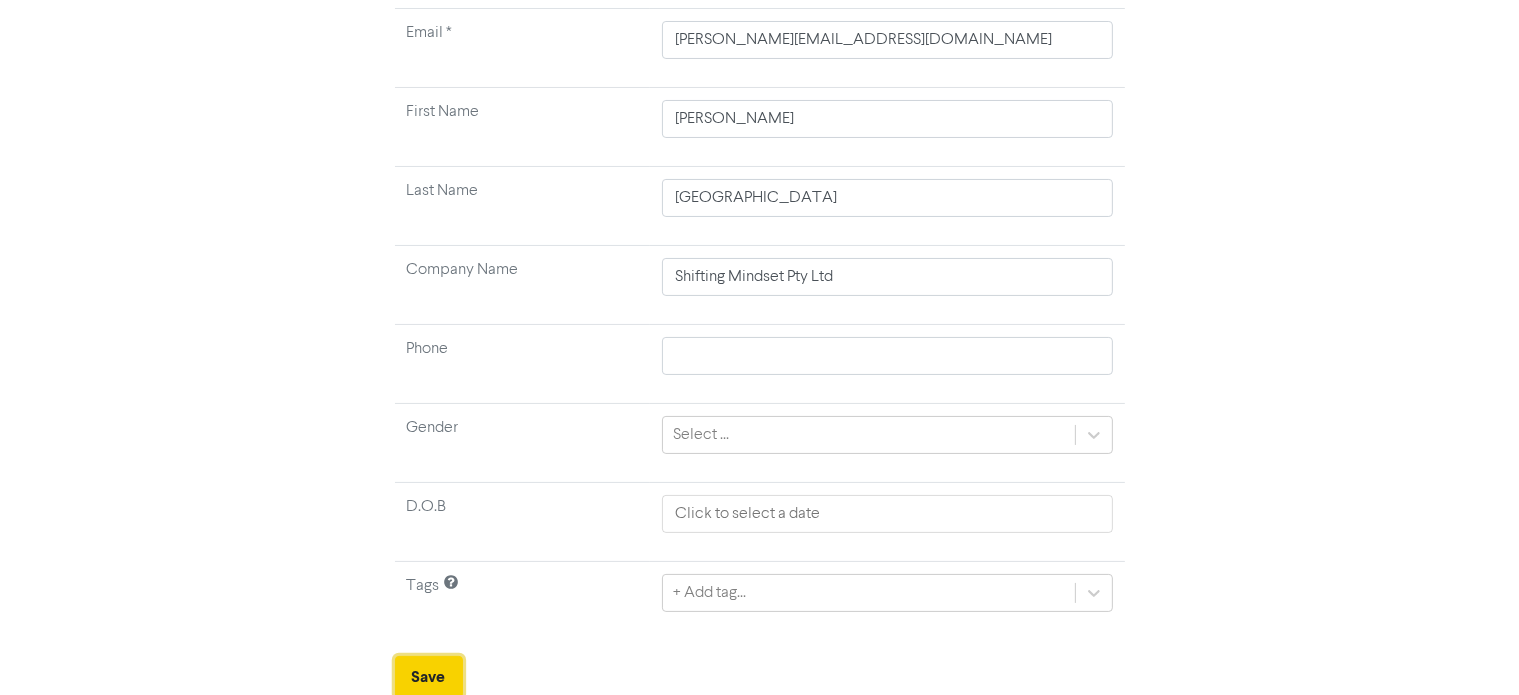 click on "Save" at bounding box center (429, 677) 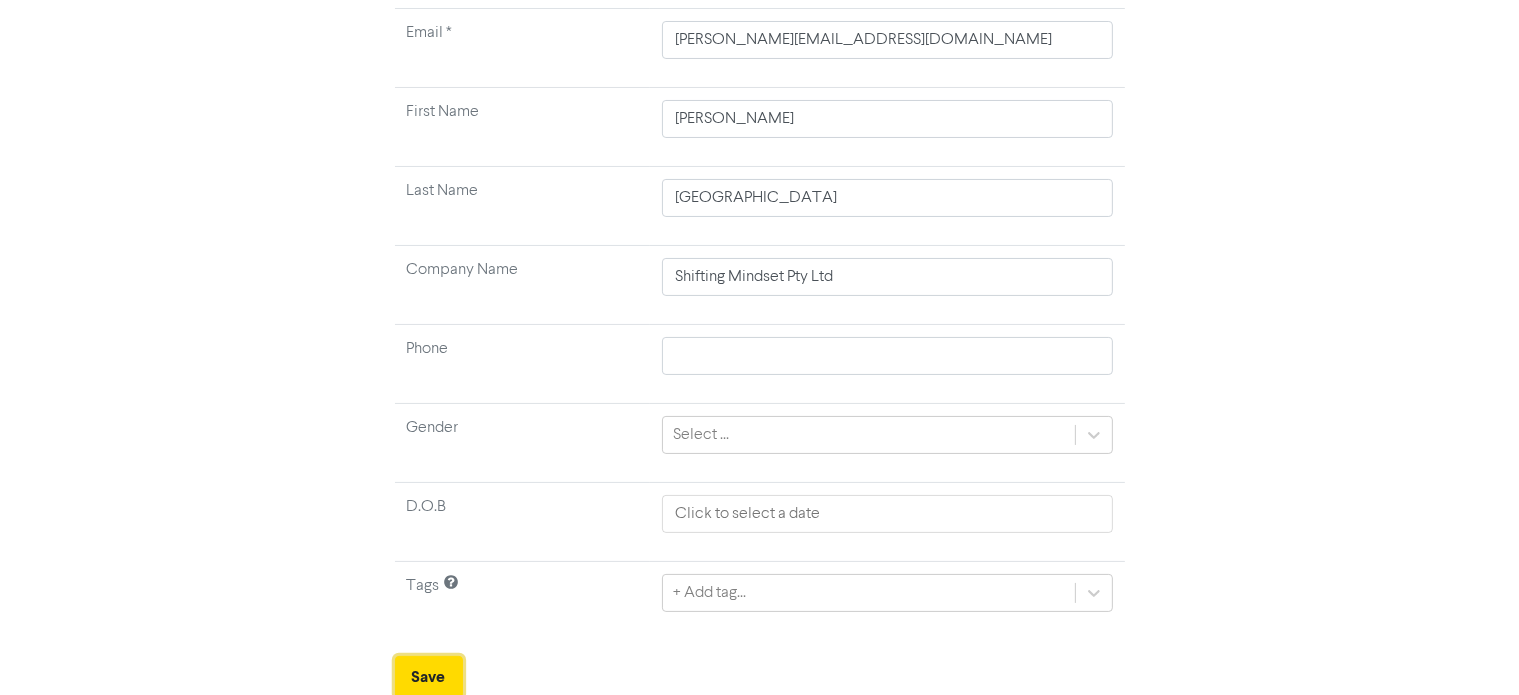 type 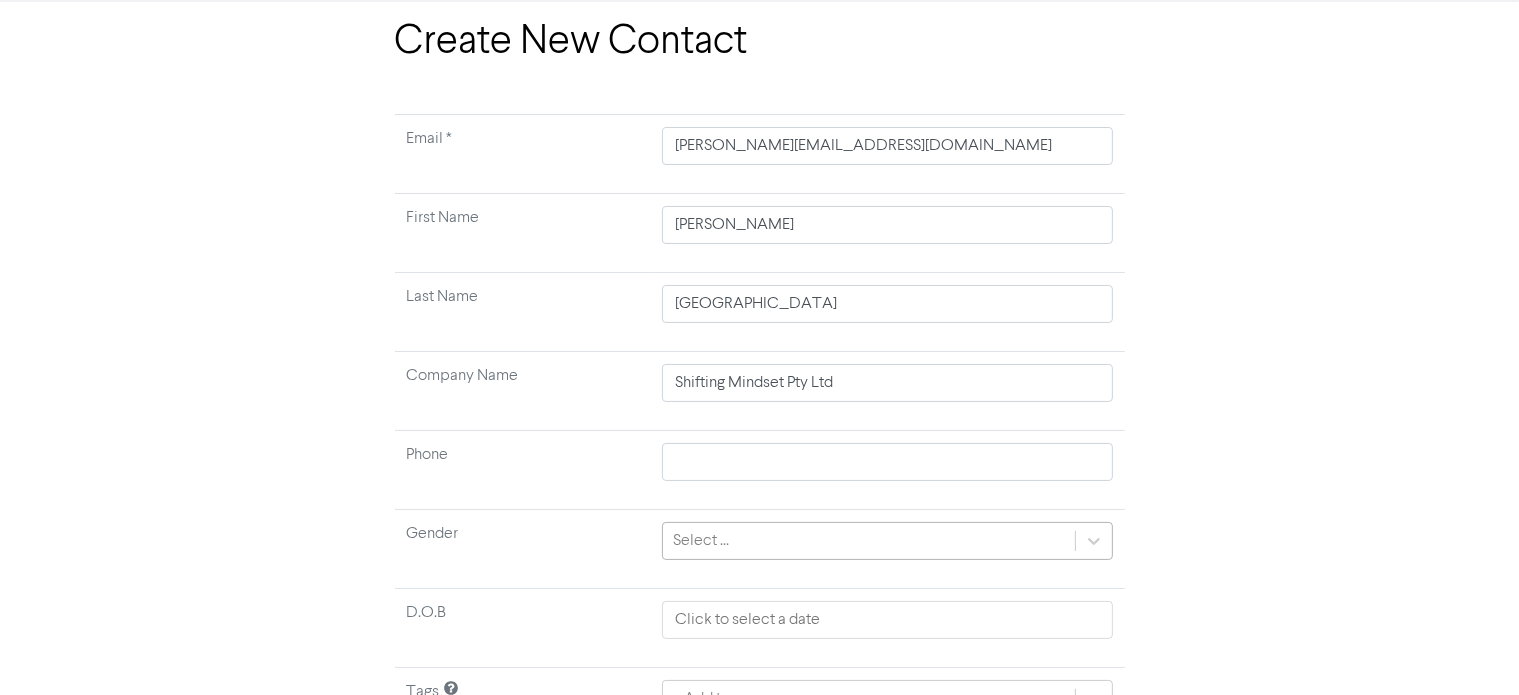 scroll, scrollTop: 0, scrollLeft: 0, axis: both 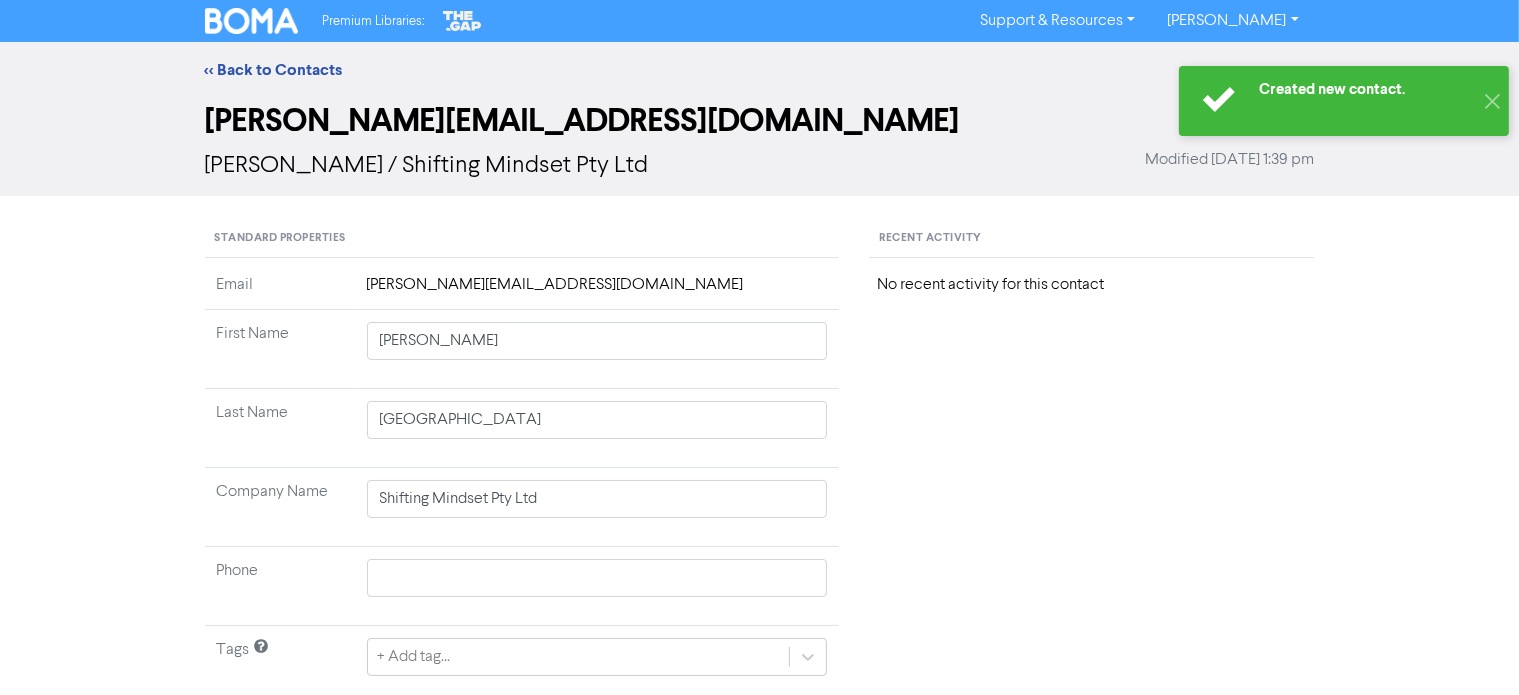 type 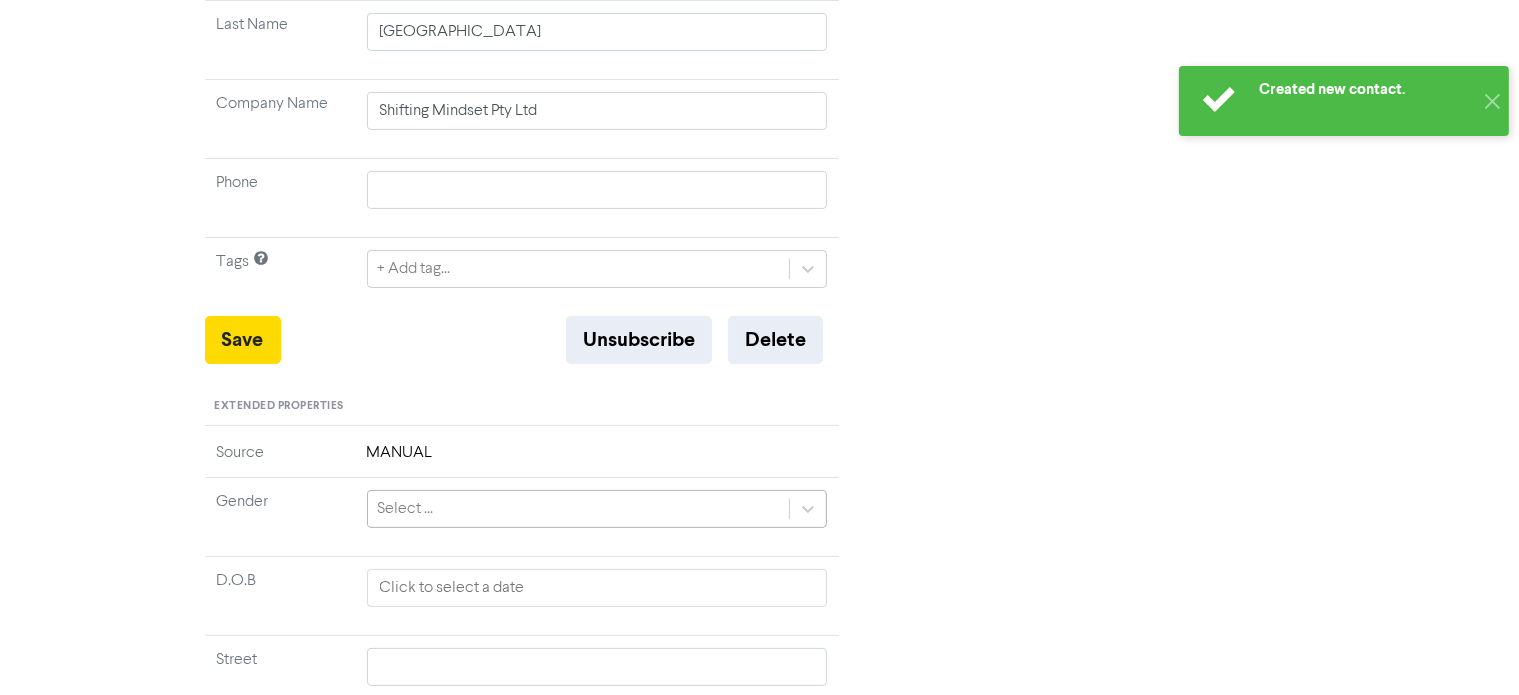 scroll, scrollTop: 400, scrollLeft: 0, axis: vertical 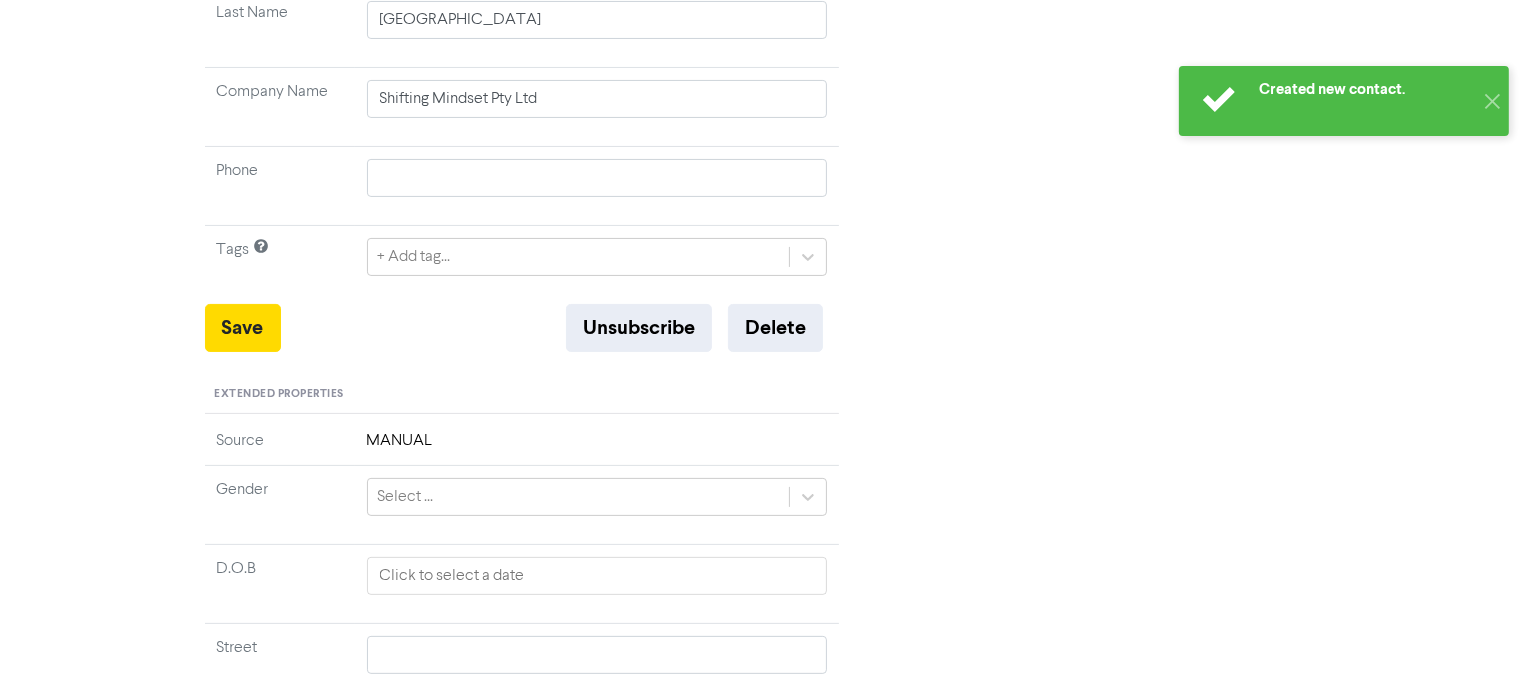 type 